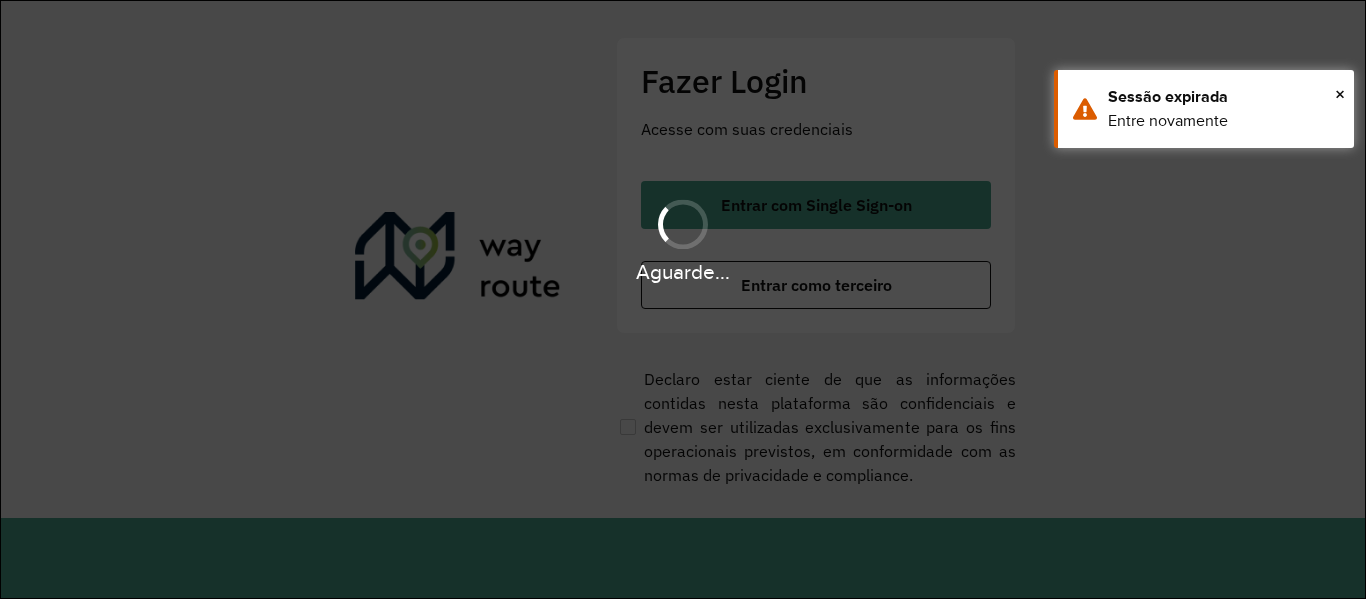 scroll, scrollTop: 0, scrollLeft: 0, axis: both 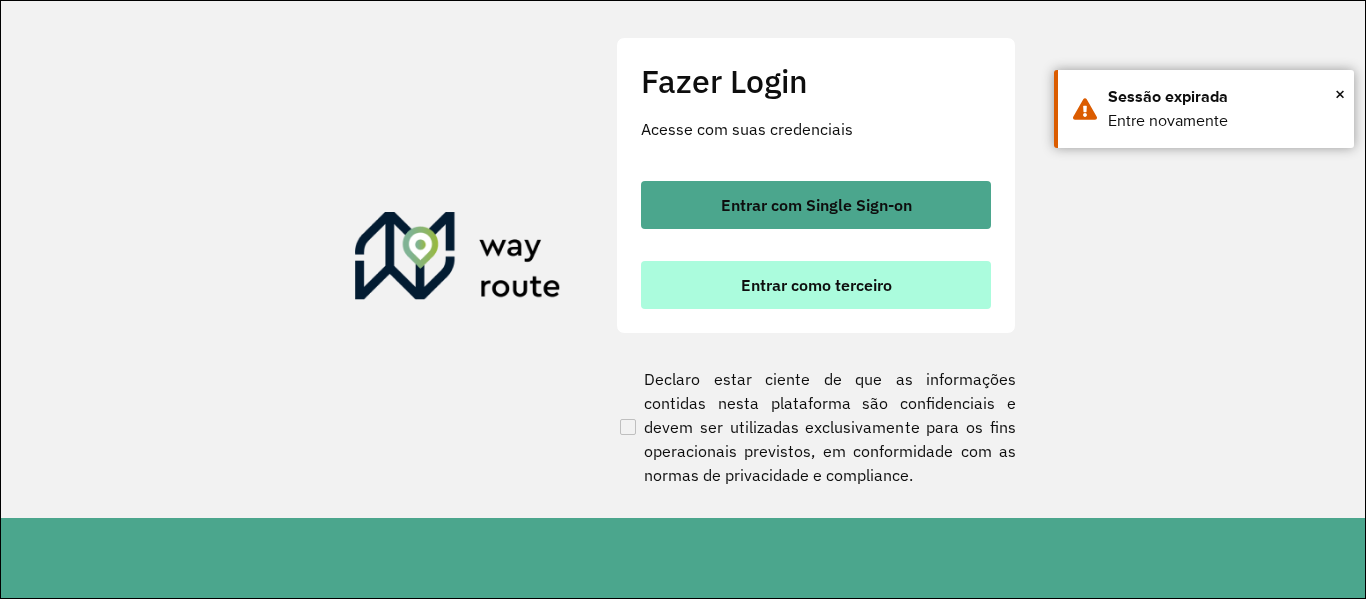 click on "Entrar como terceiro" at bounding box center [816, 285] 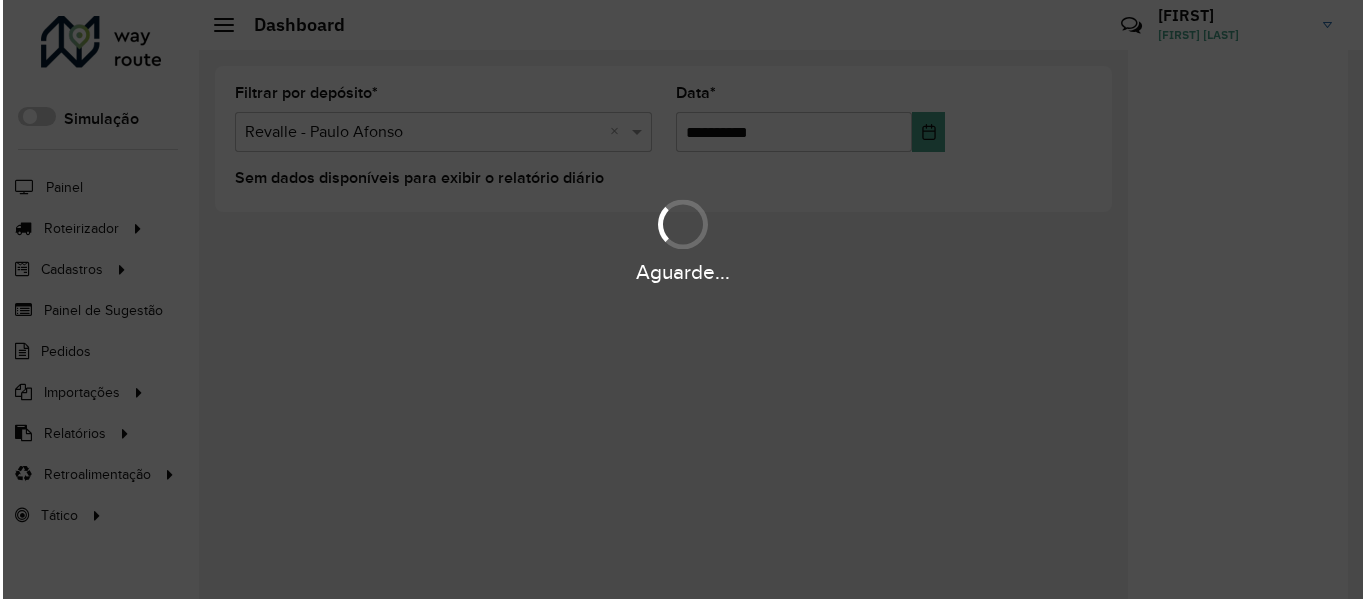 scroll, scrollTop: 0, scrollLeft: 0, axis: both 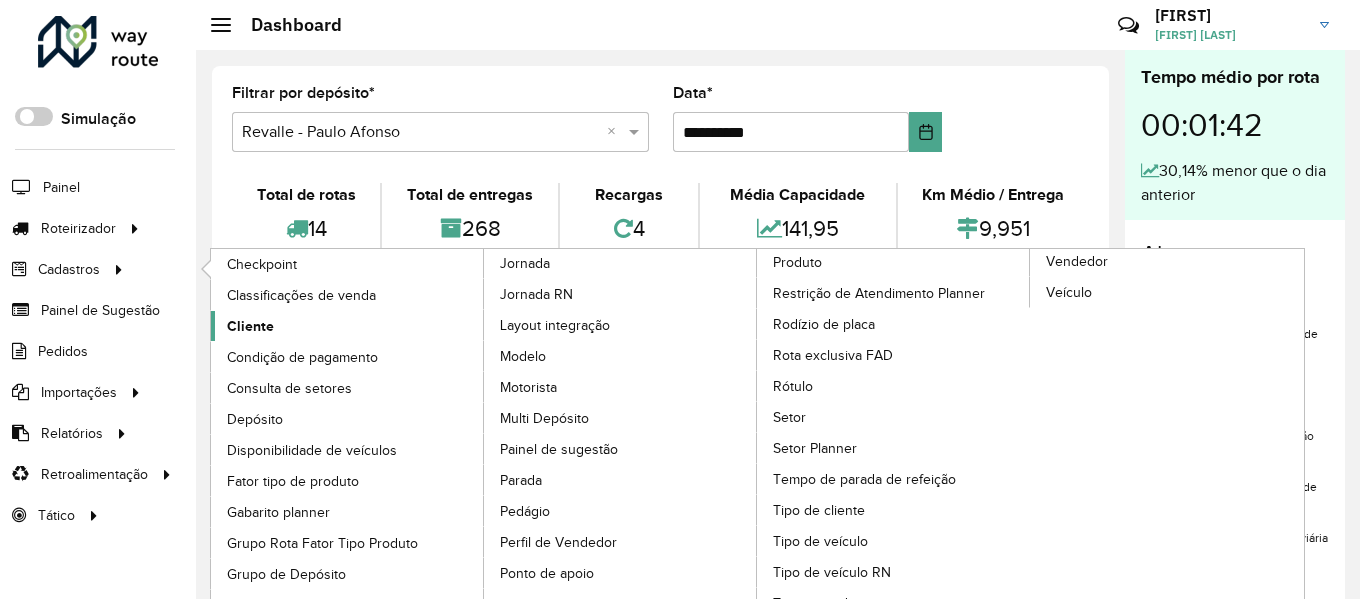 click on "Cliente" 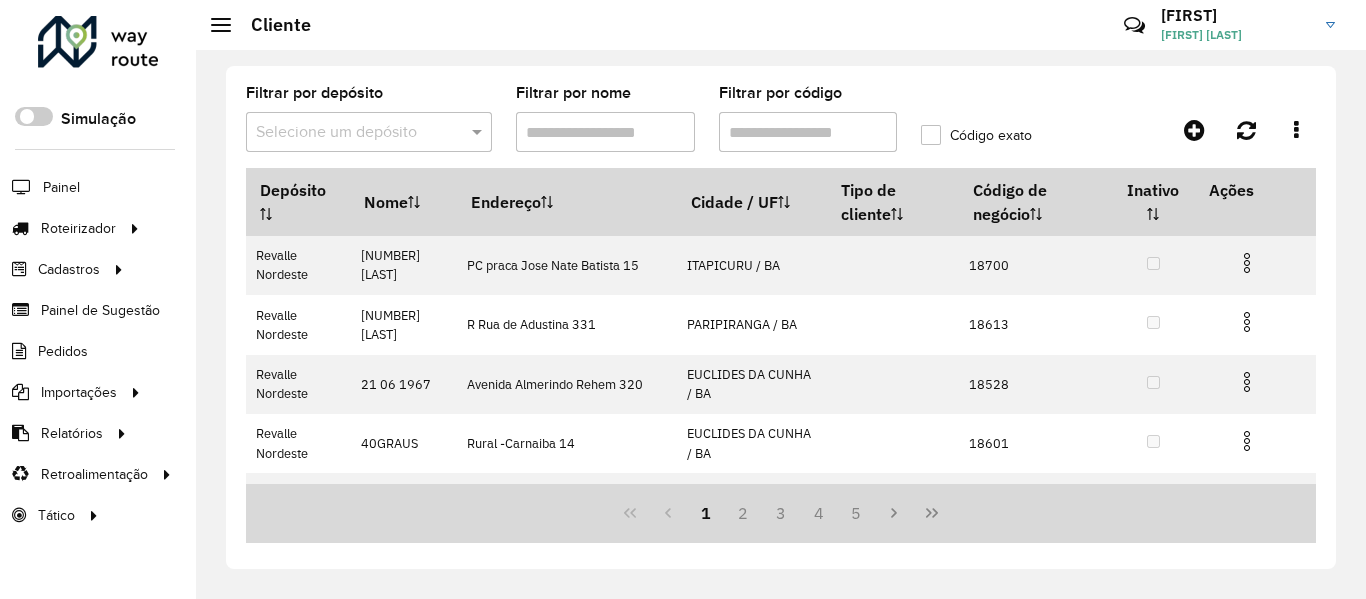click on "Filtrar por código" at bounding box center [808, 132] 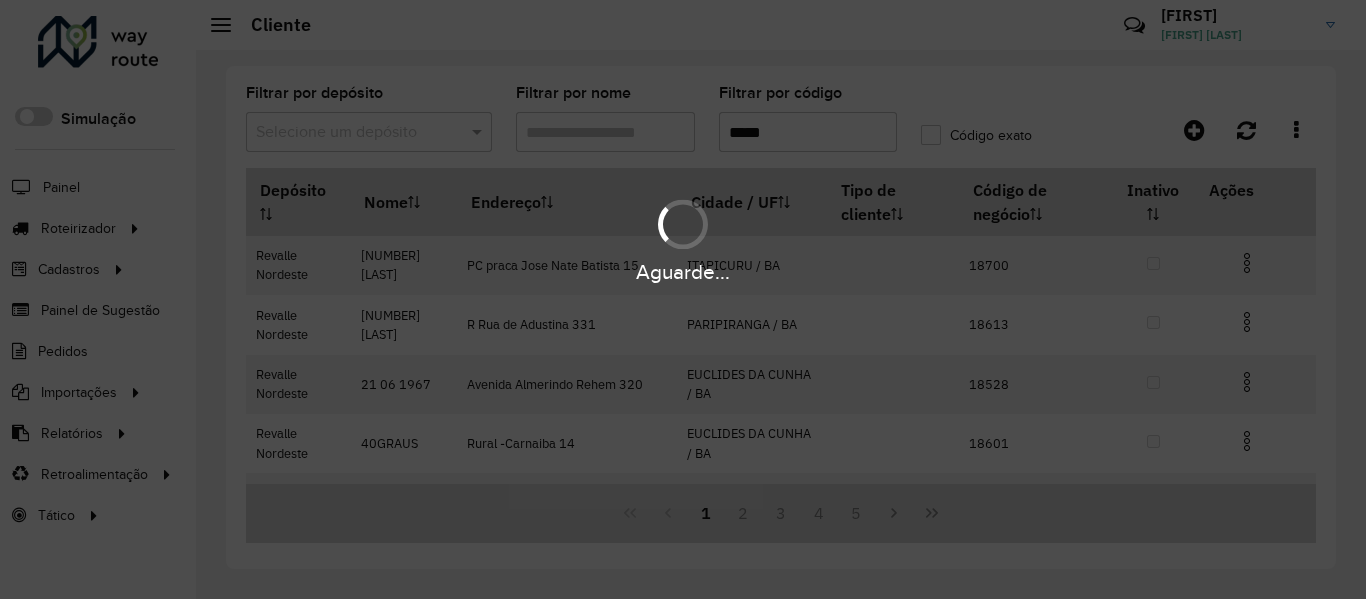 type on "*****" 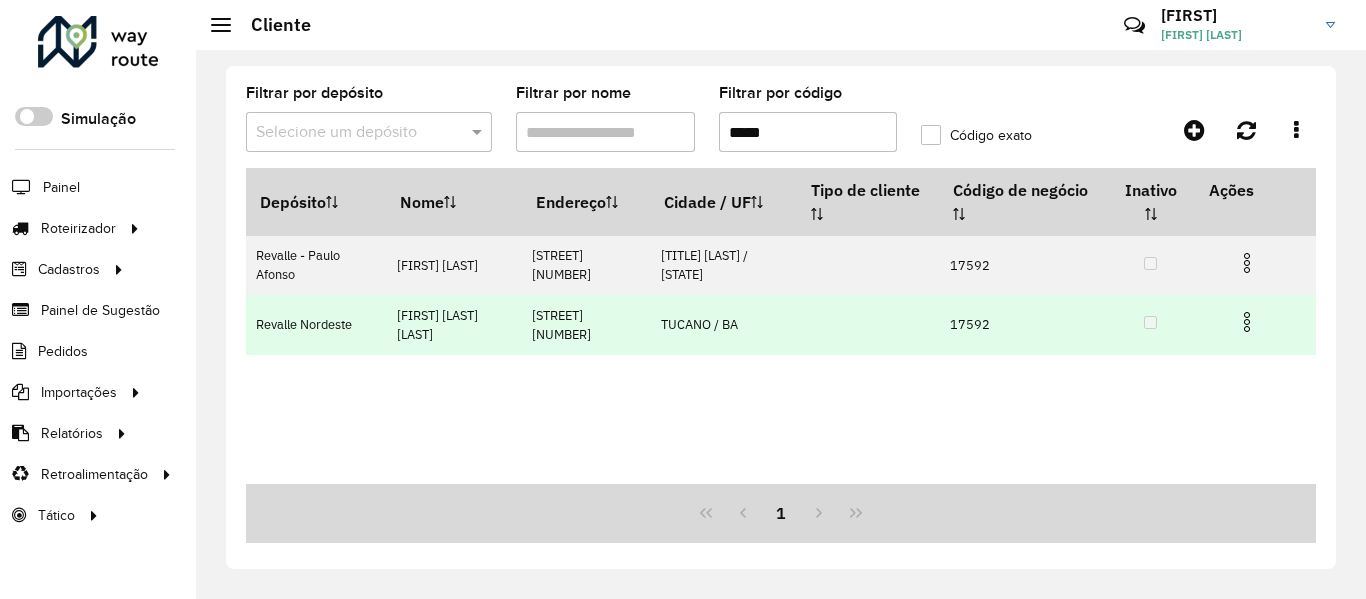 click at bounding box center (1247, 322) 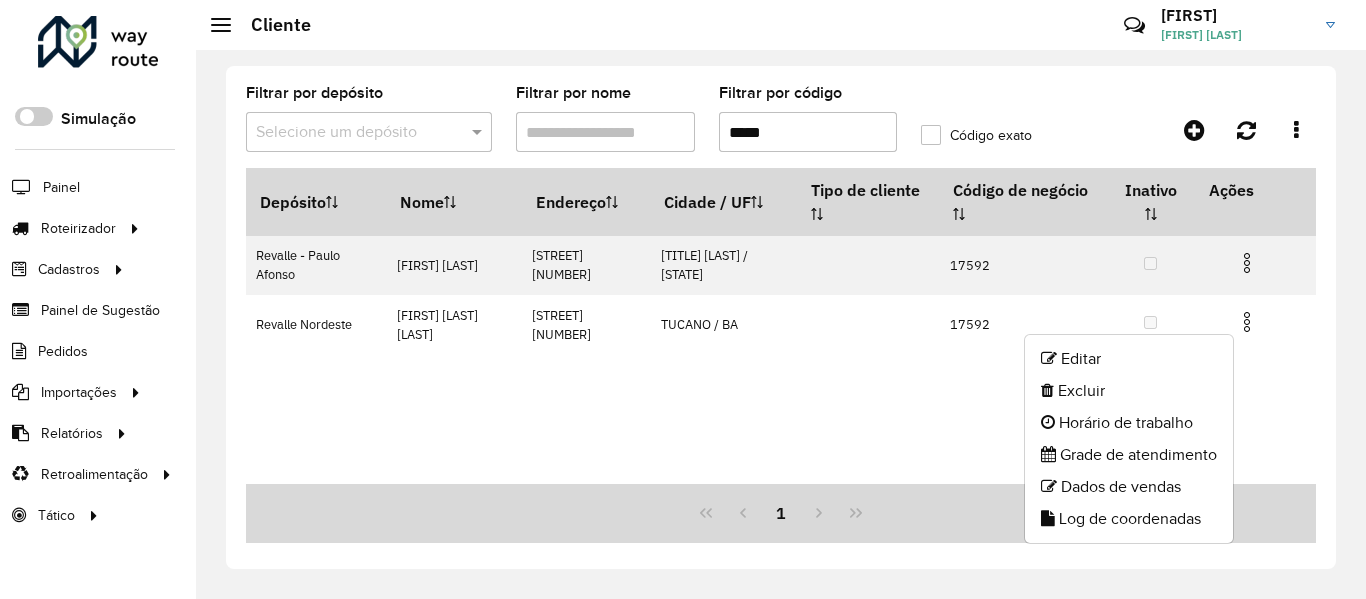 click on "Editar" 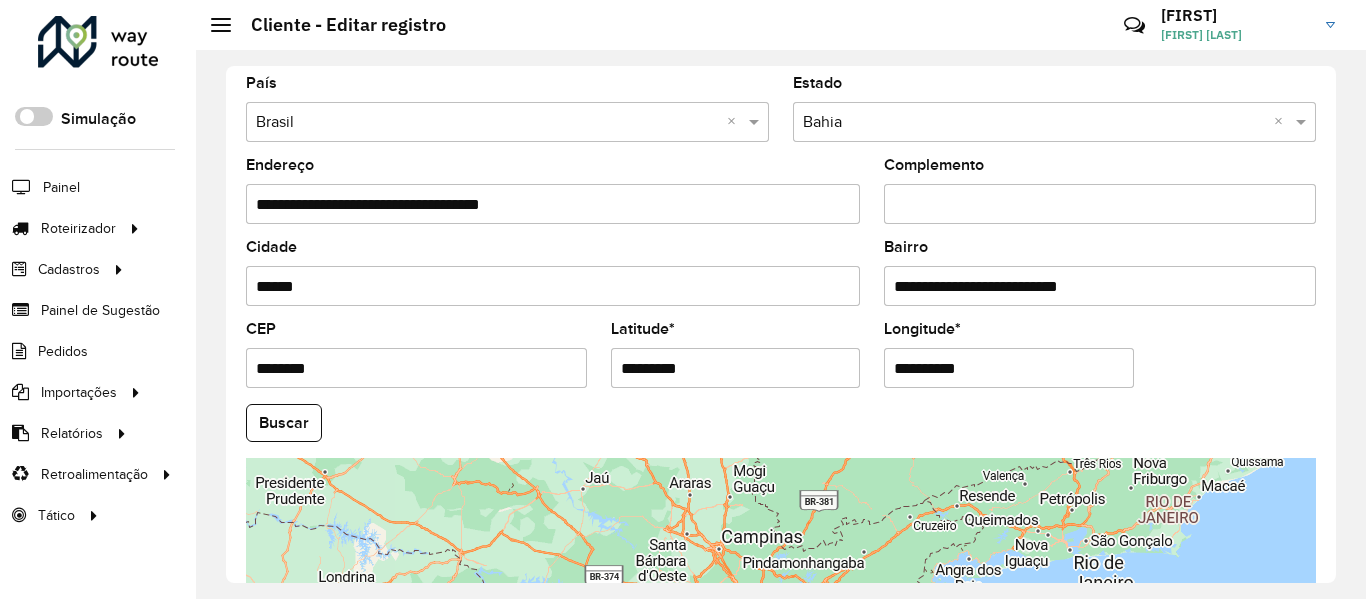 scroll, scrollTop: 800, scrollLeft: 0, axis: vertical 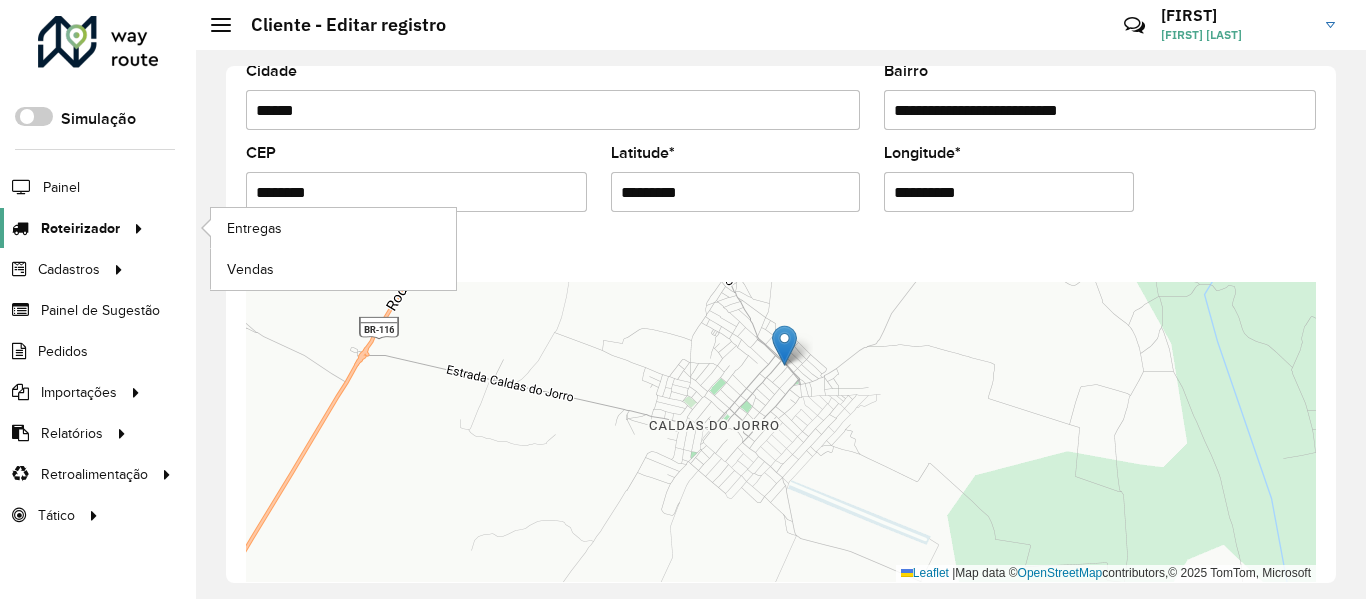 click on "Roteirizador" 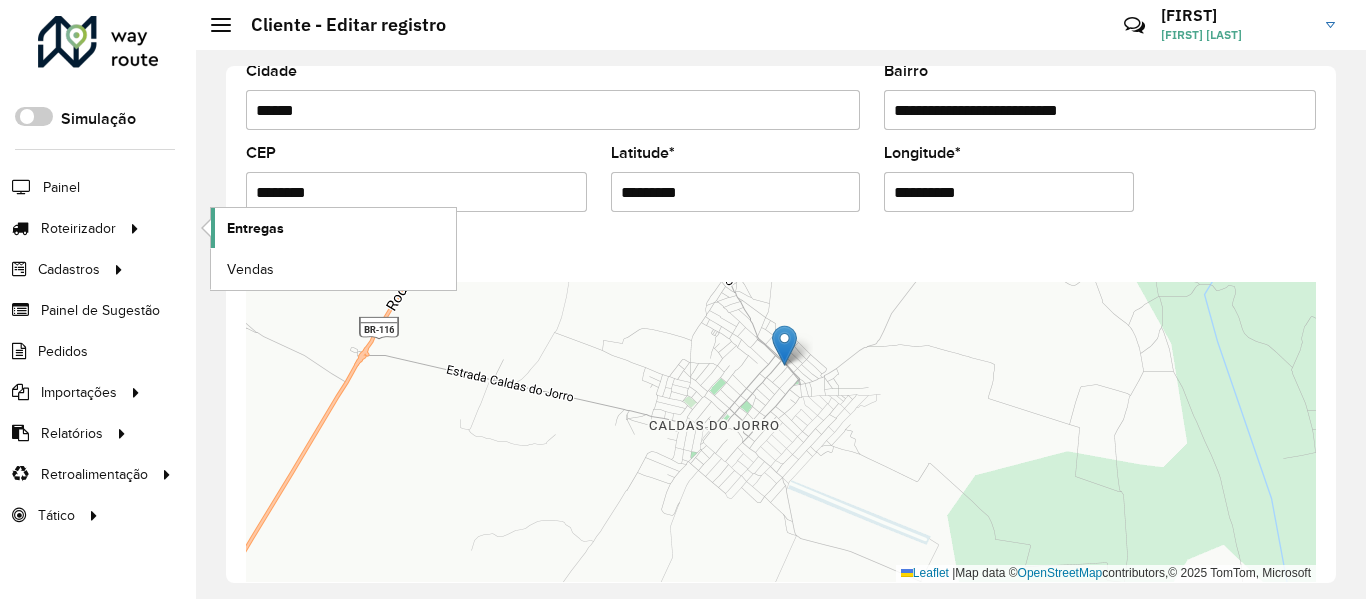 click on "Entregas" 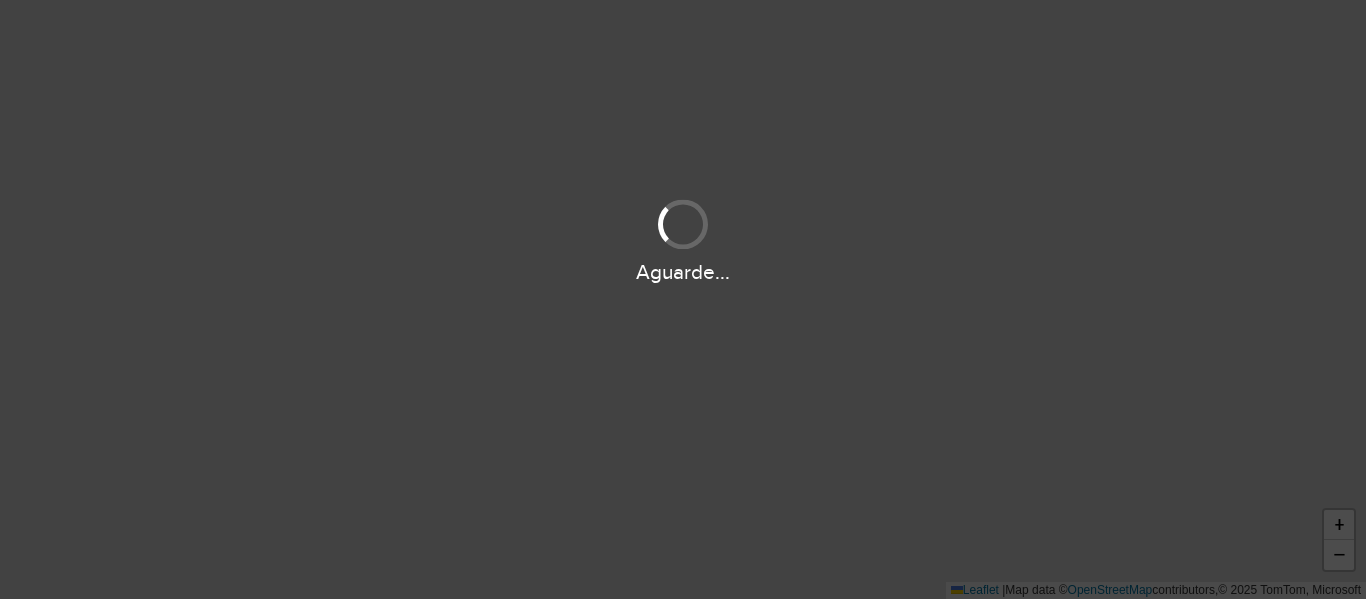 scroll, scrollTop: 0, scrollLeft: 0, axis: both 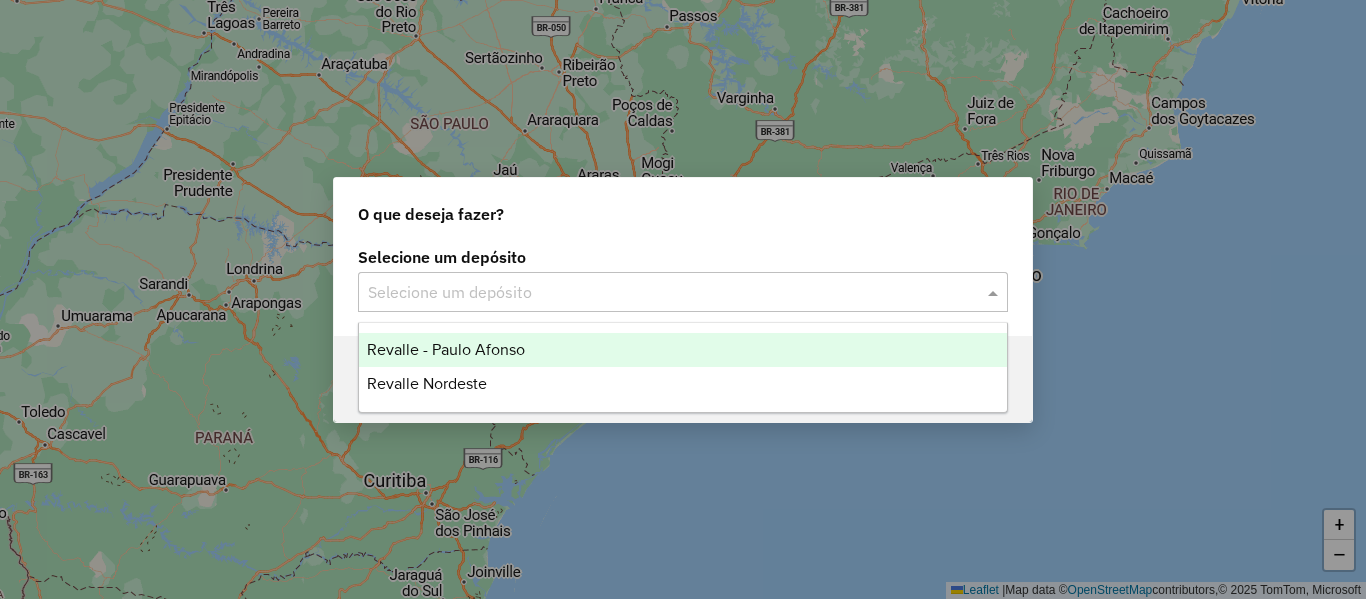 click 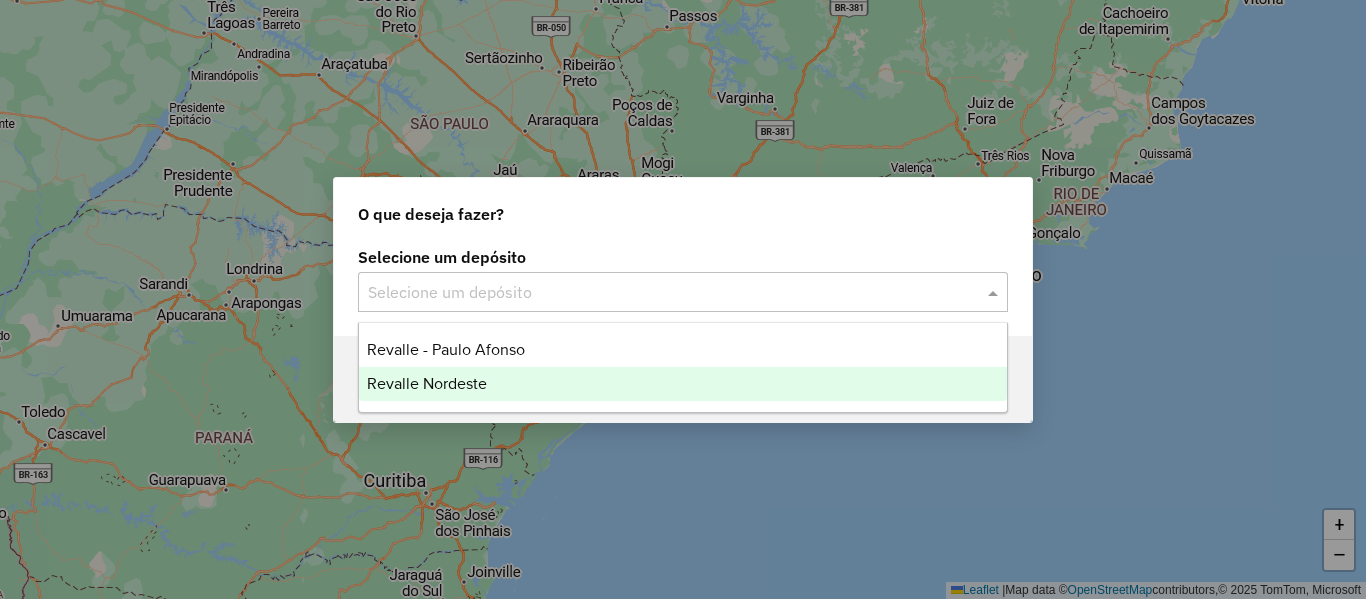 click on "Revalle Nordeste" at bounding box center (427, 383) 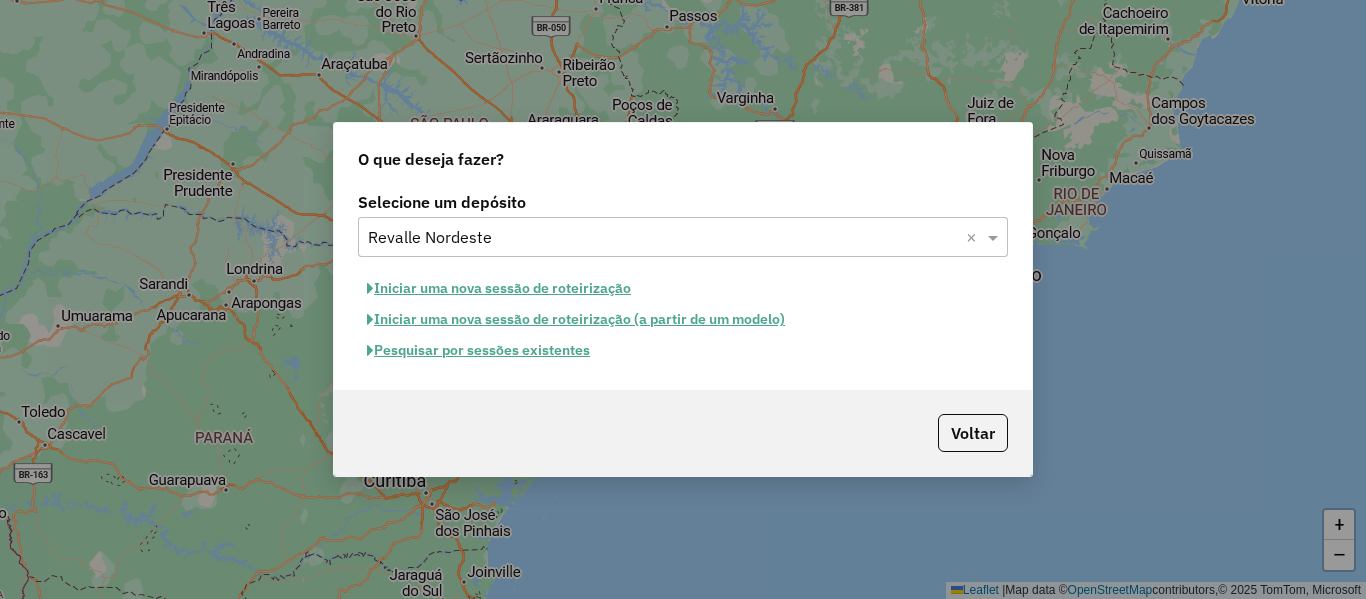 click on "Pesquisar por sessões existentes" 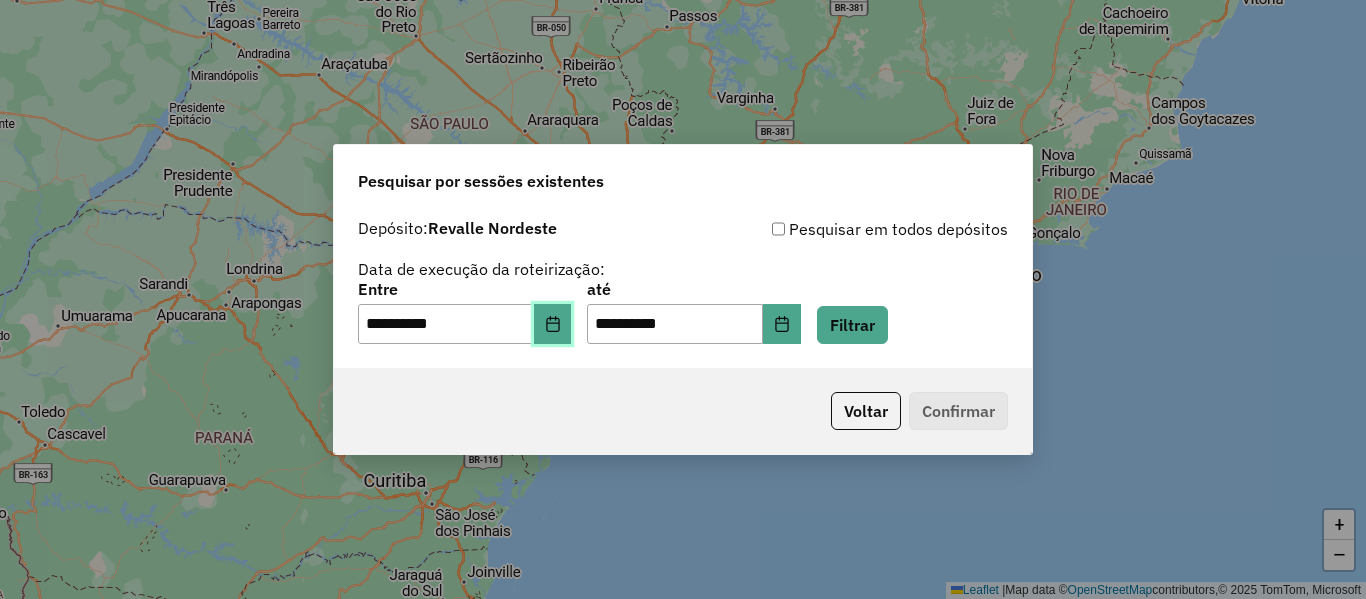click at bounding box center [553, 324] 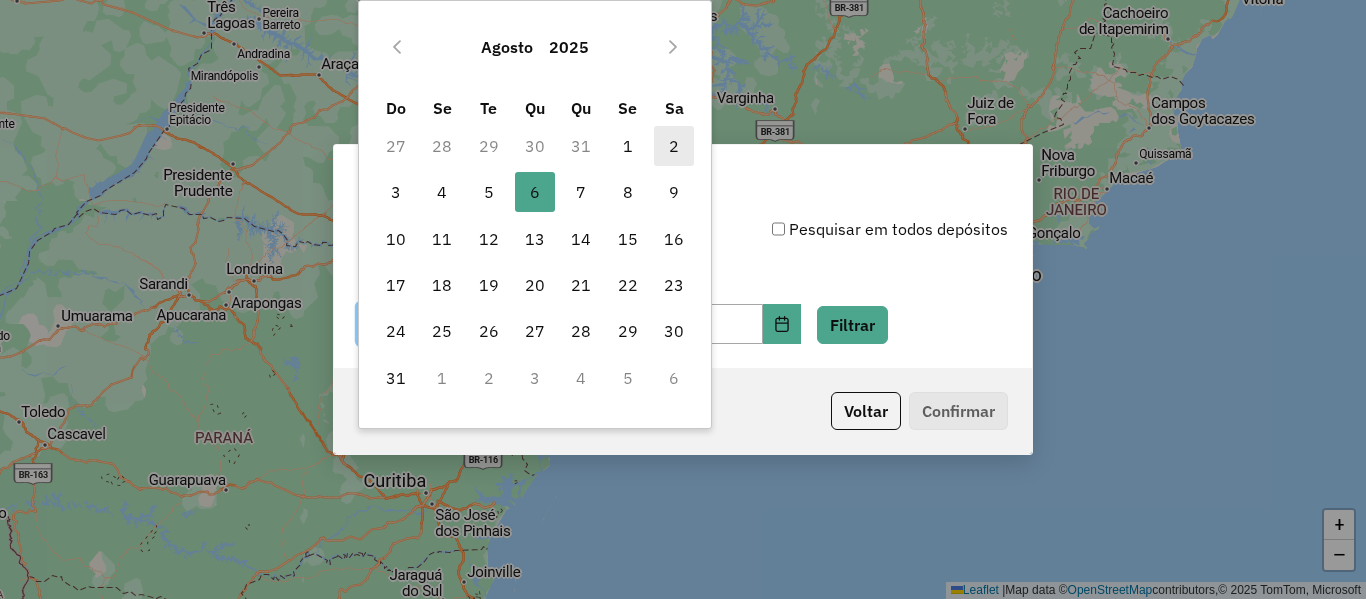 click on "2" at bounding box center [674, 146] 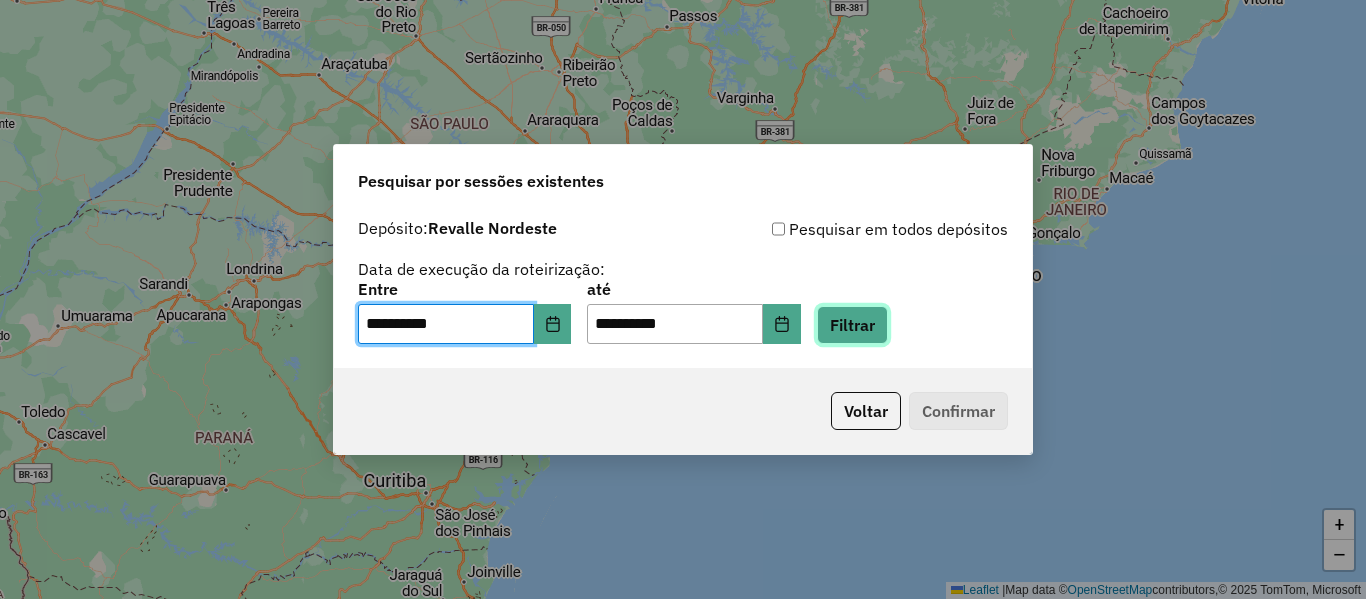 click on "Filtrar" 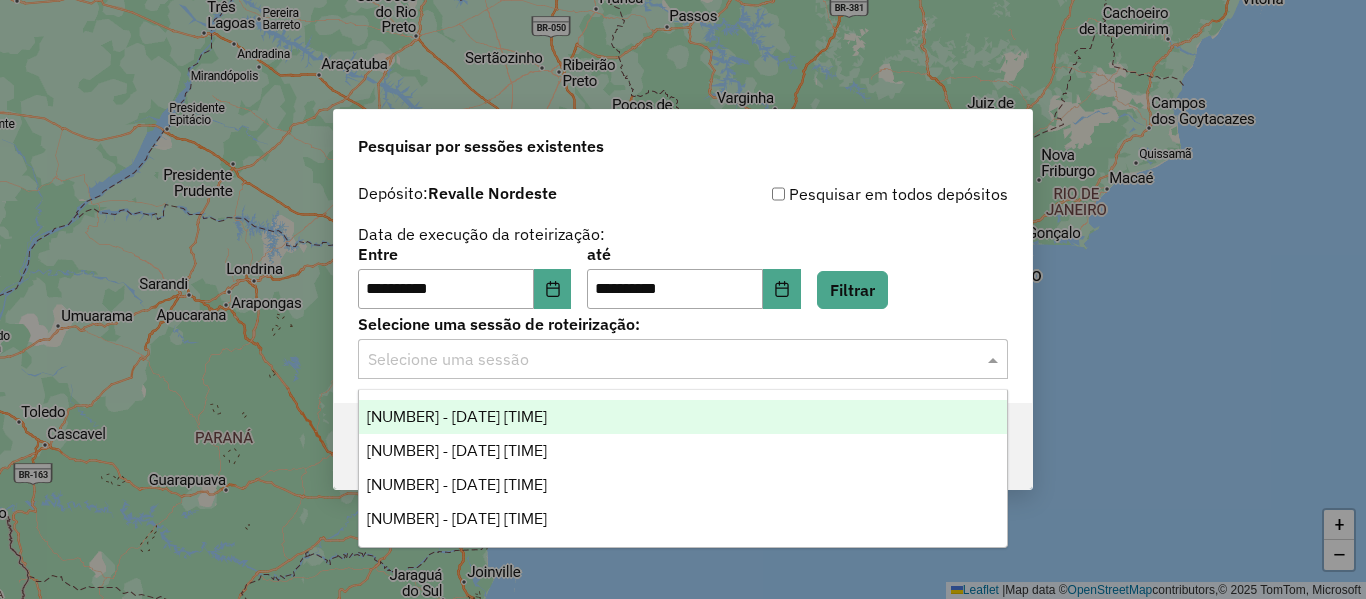 click 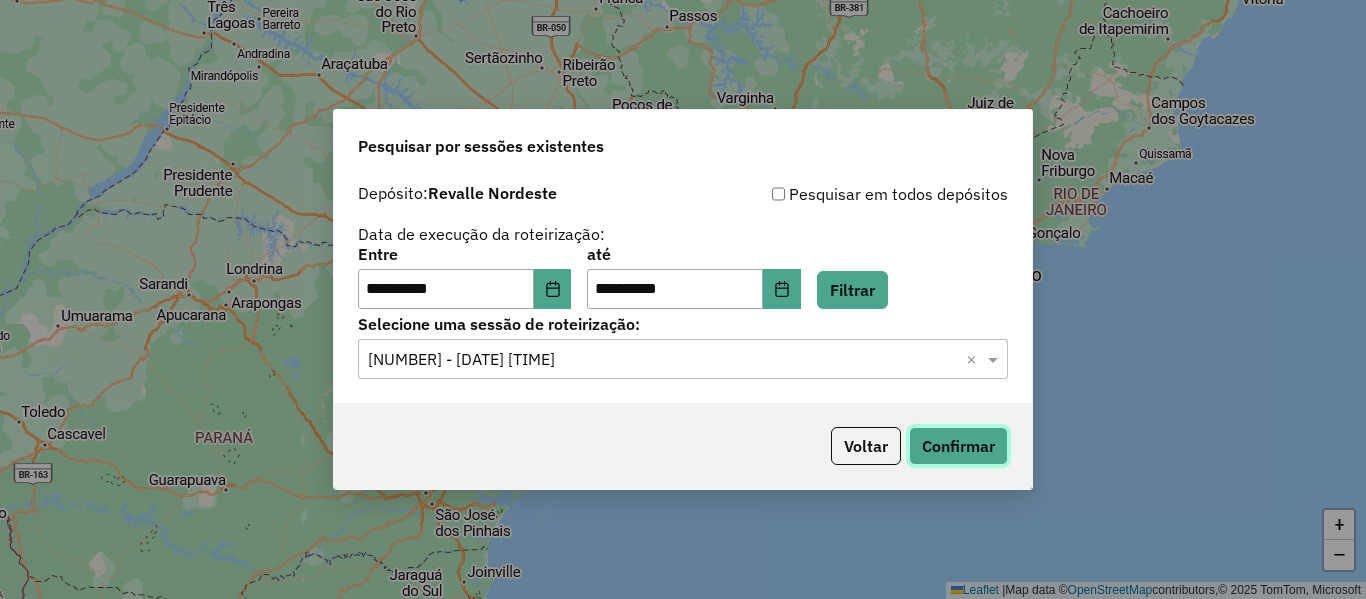 click on "Confirmar" 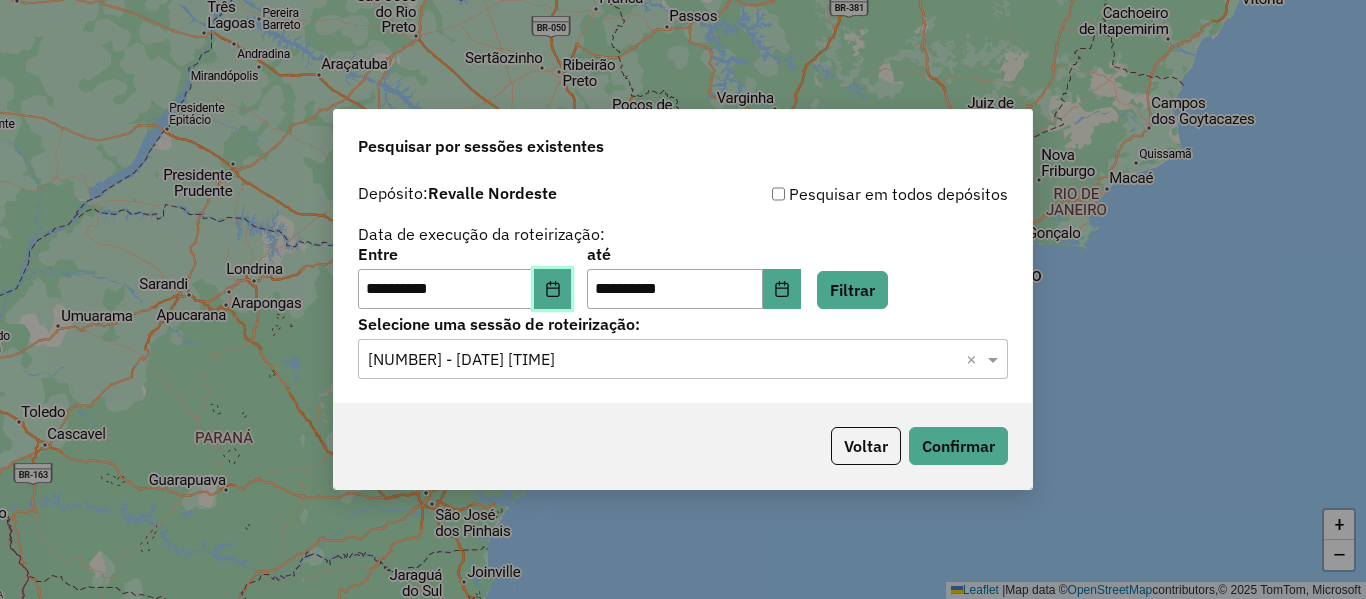click at bounding box center [553, 289] 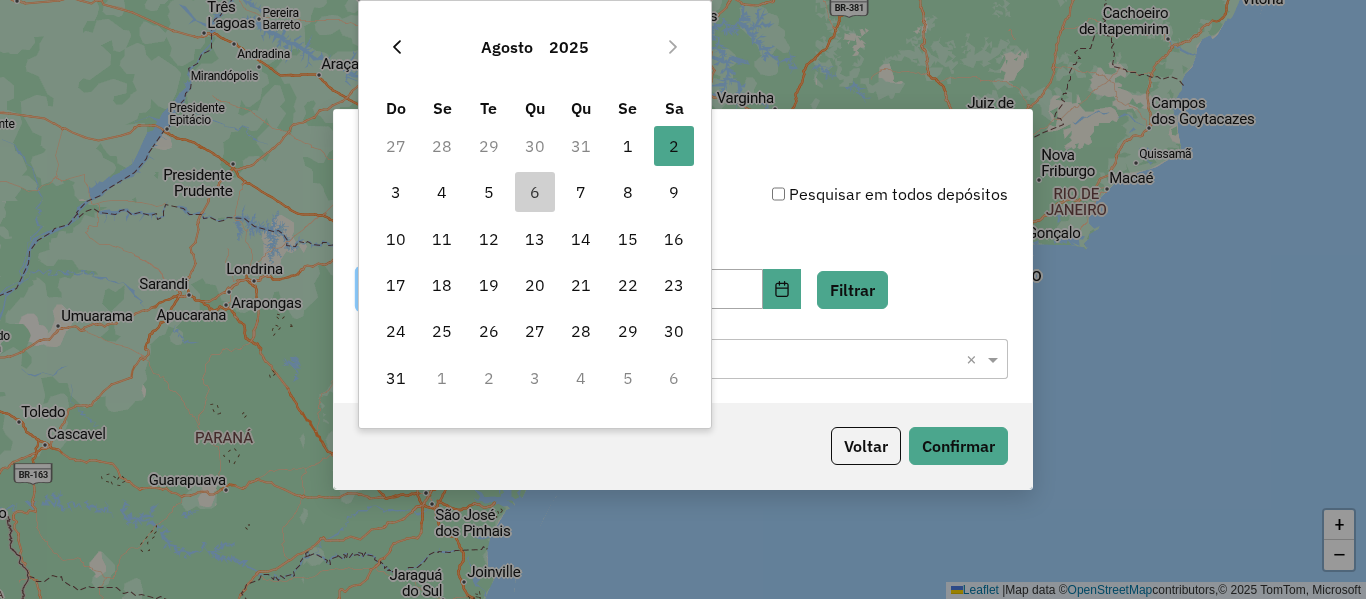 click at bounding box center (397, 47) 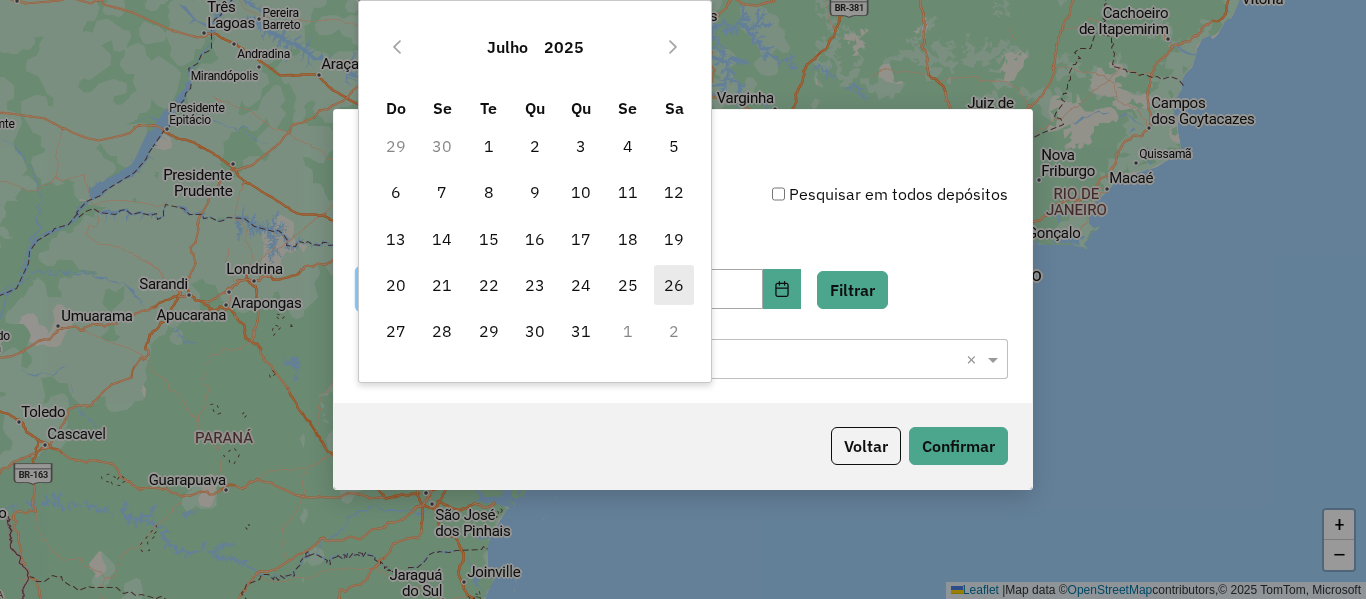click on "26" at bounding box center [674, 285] 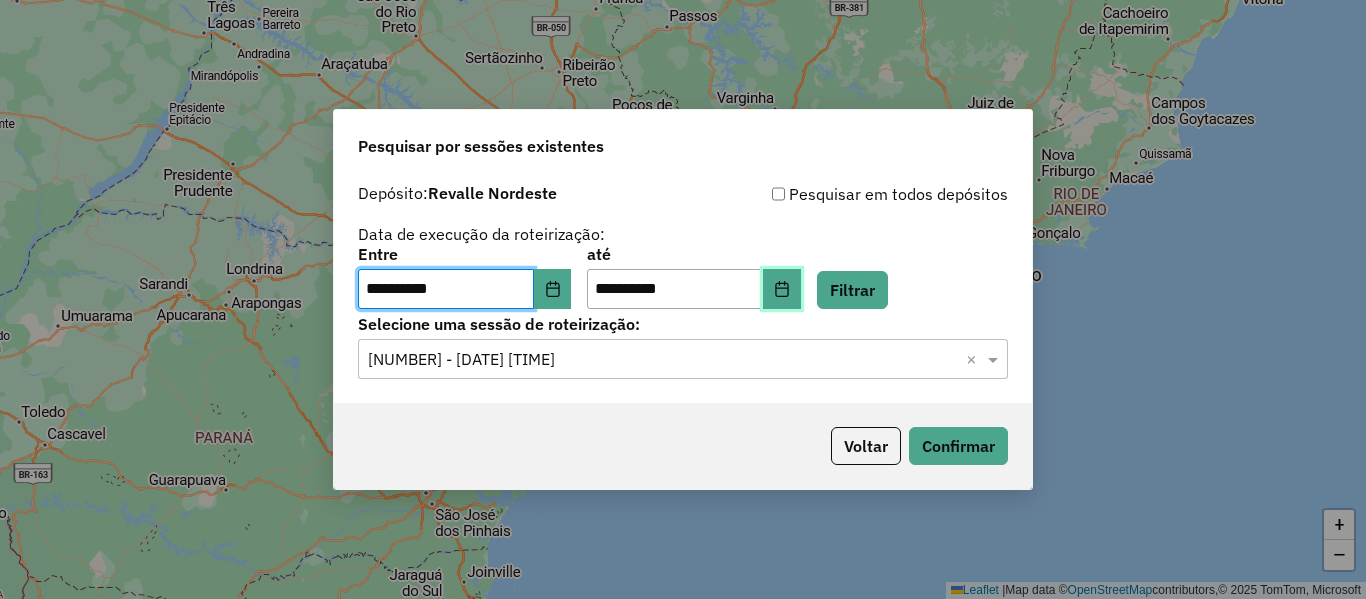 click 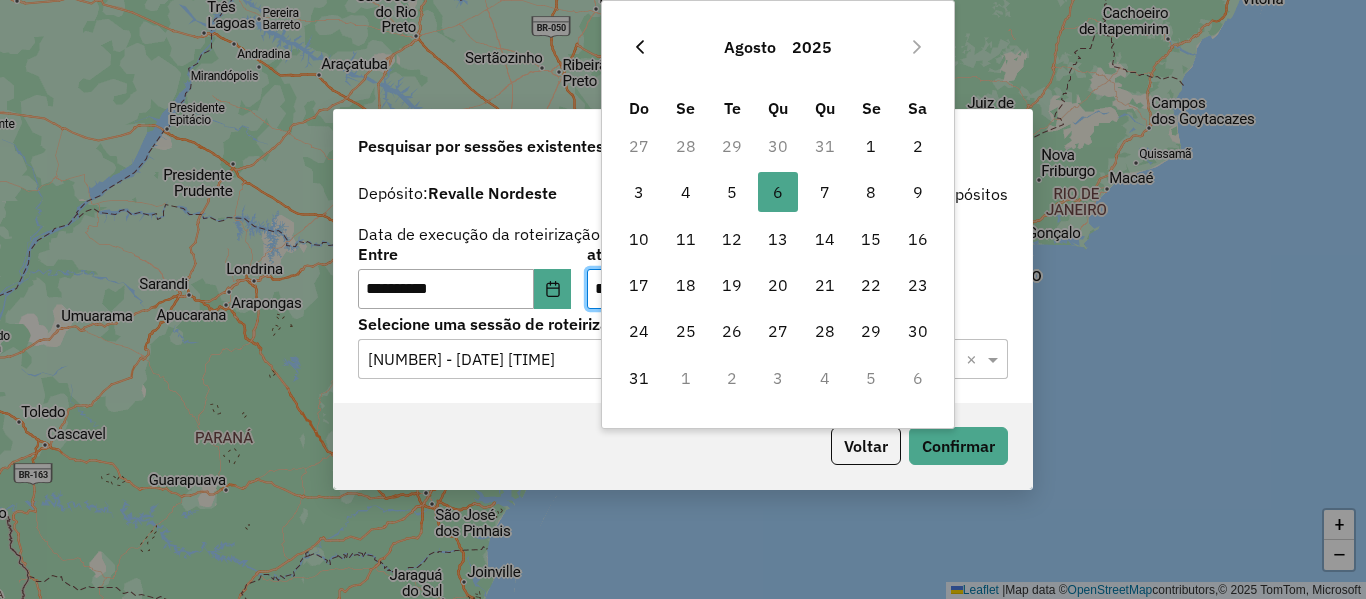 click 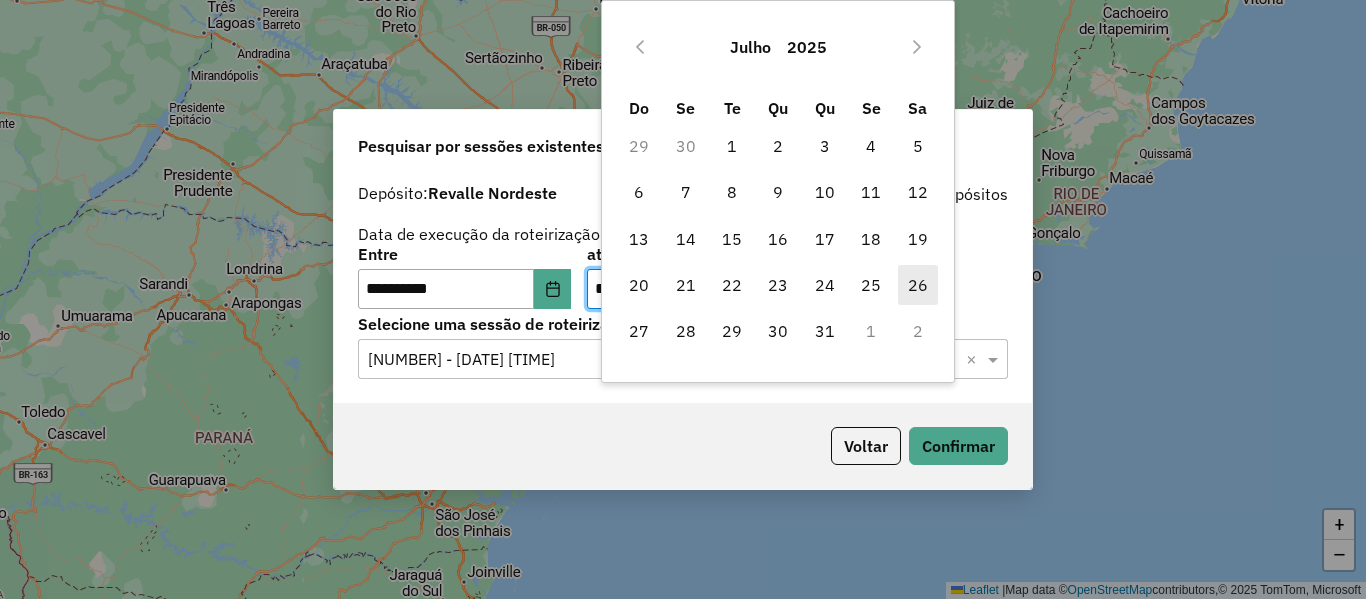 click on "26" at bounding box center [918, 285] 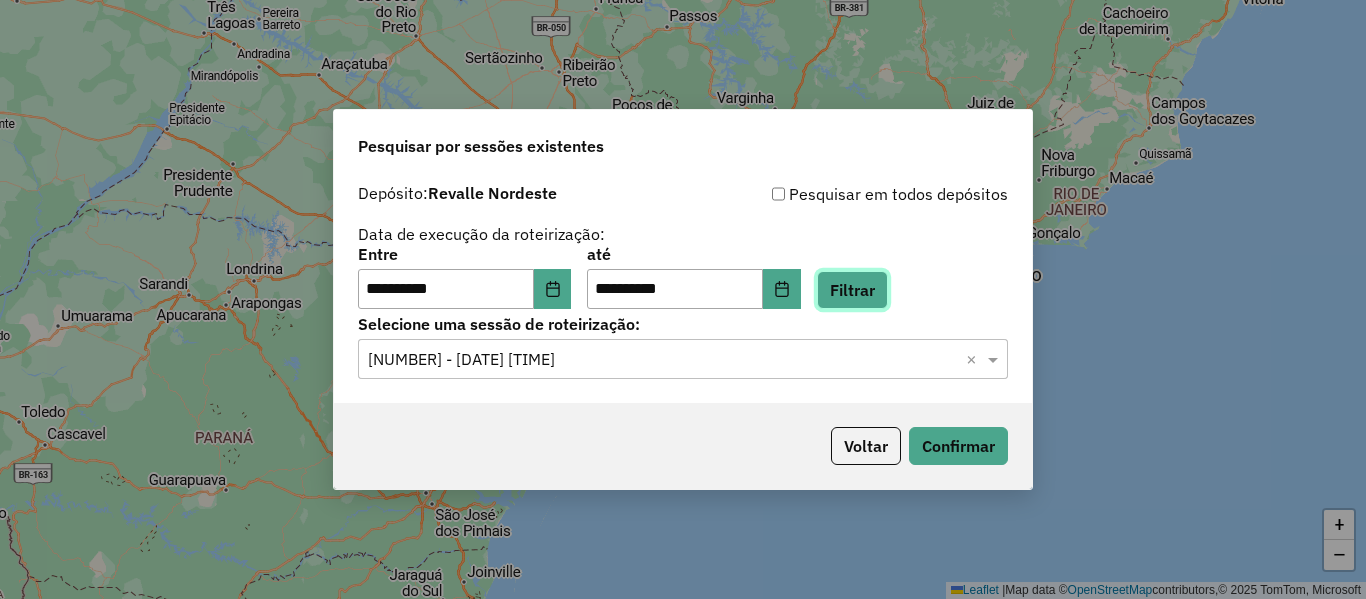 click on "Filtrar" 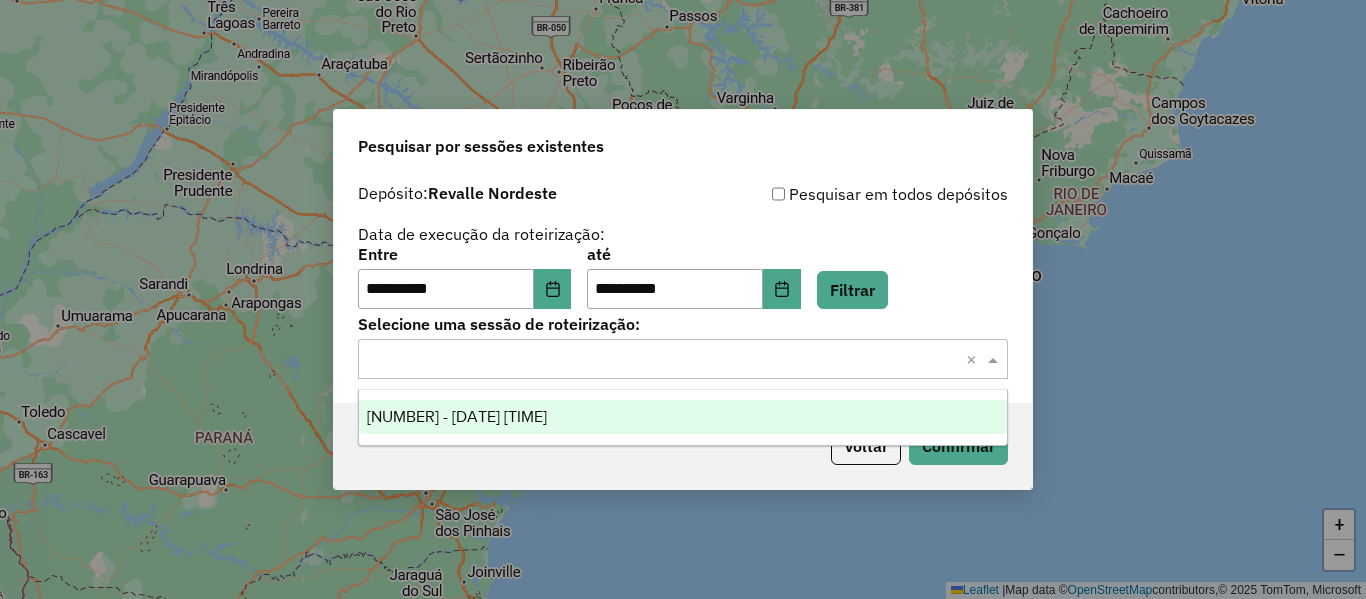 click 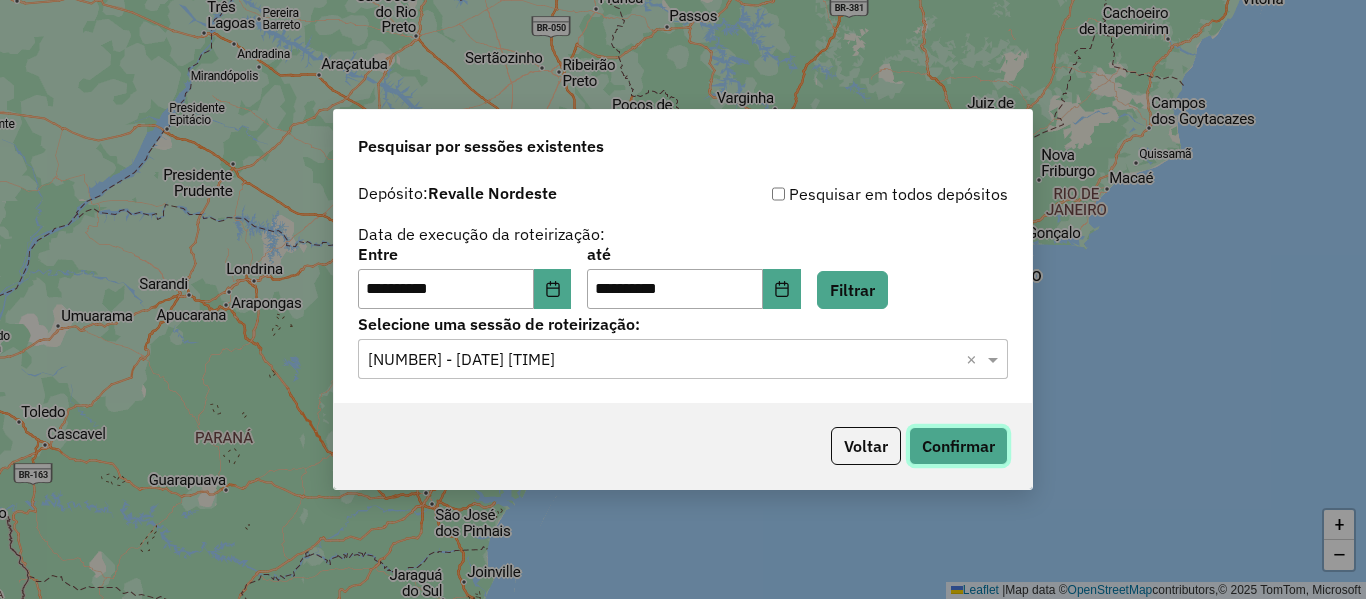 click on "Confirmar" 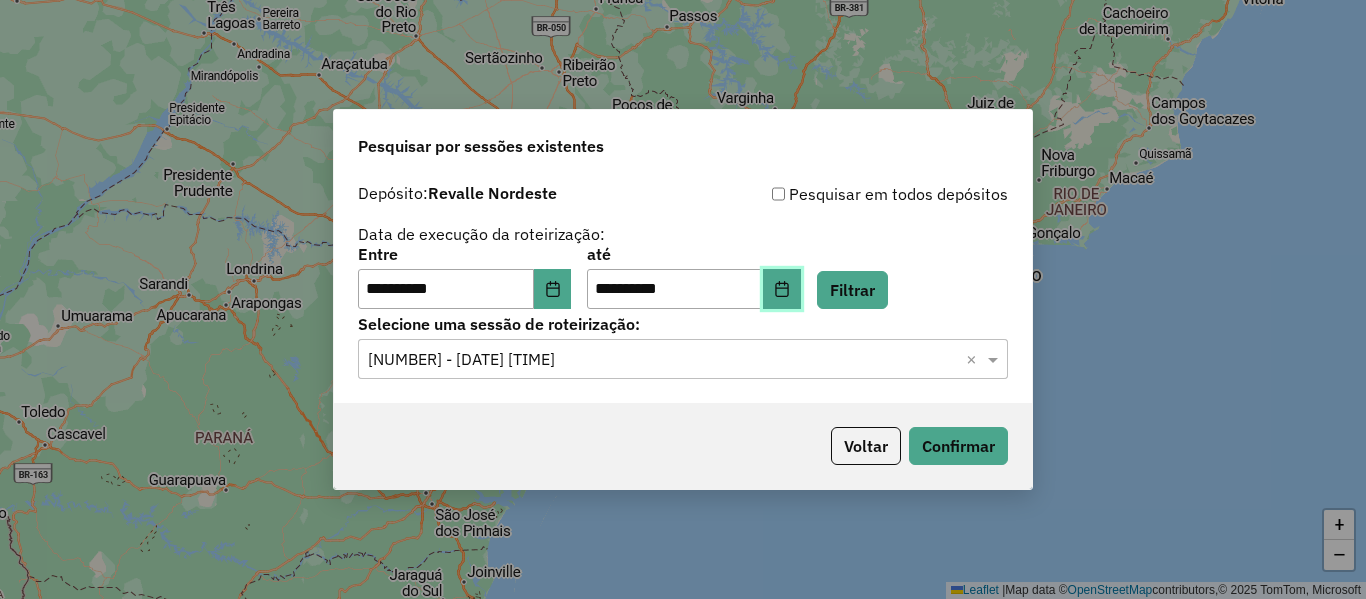 click 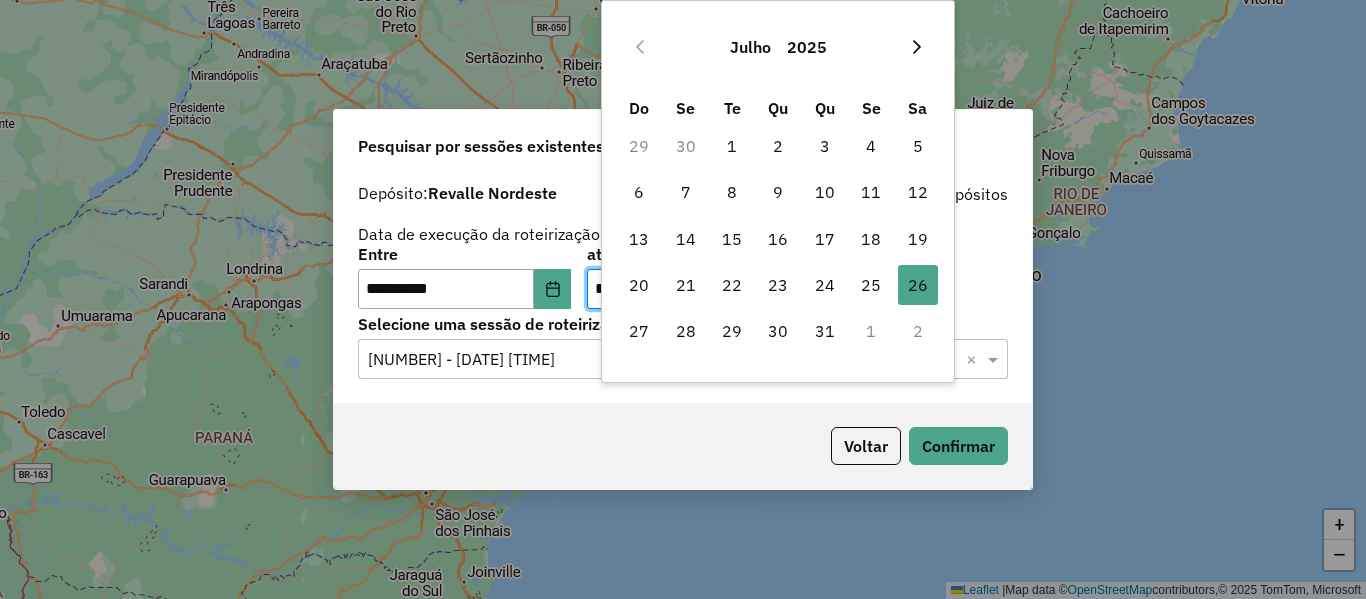 click at bounding box center (917, 47) 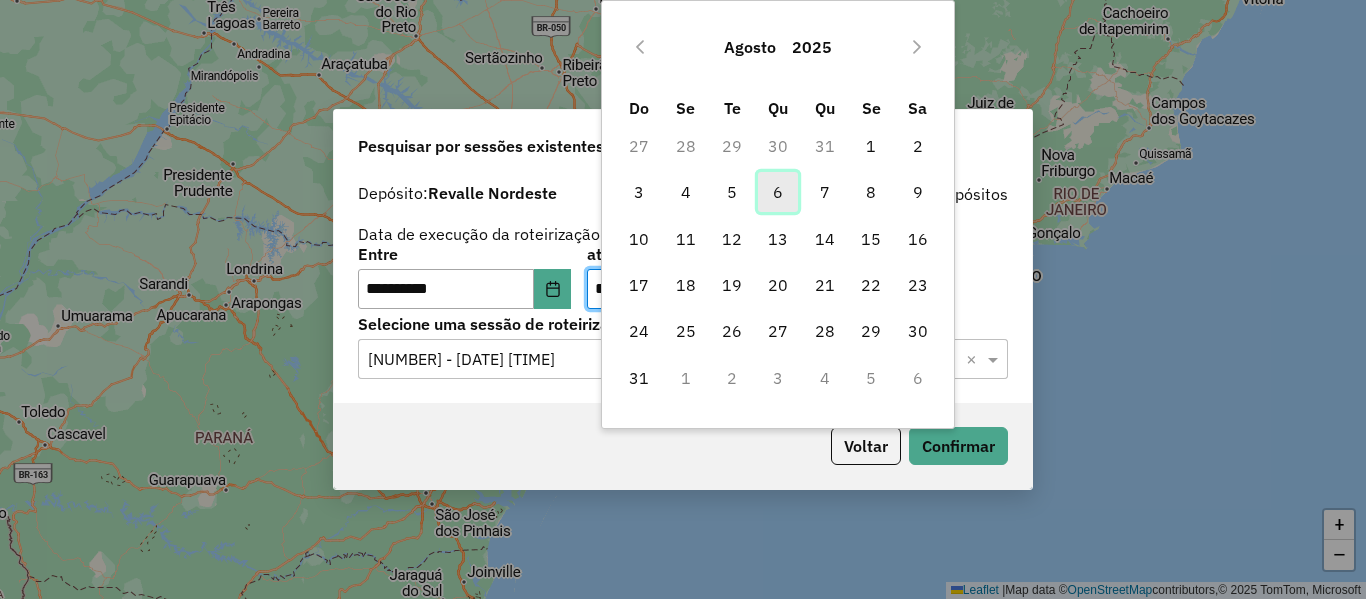 click on "6" at bounding box center [778, 192] 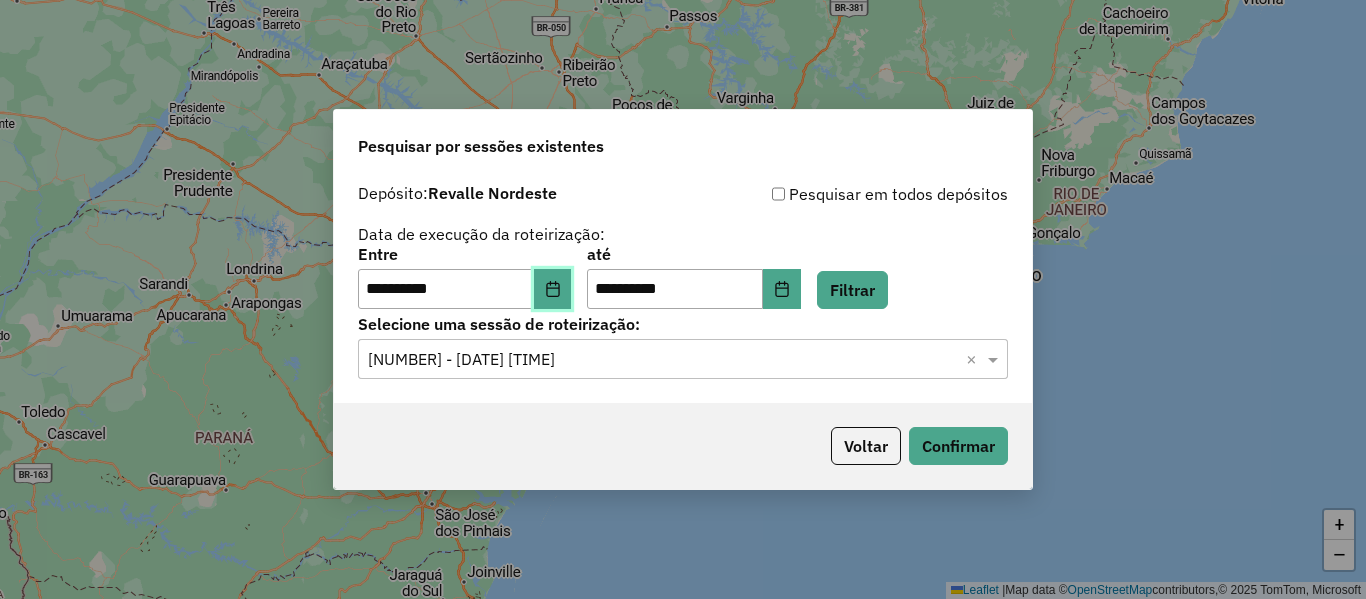 click 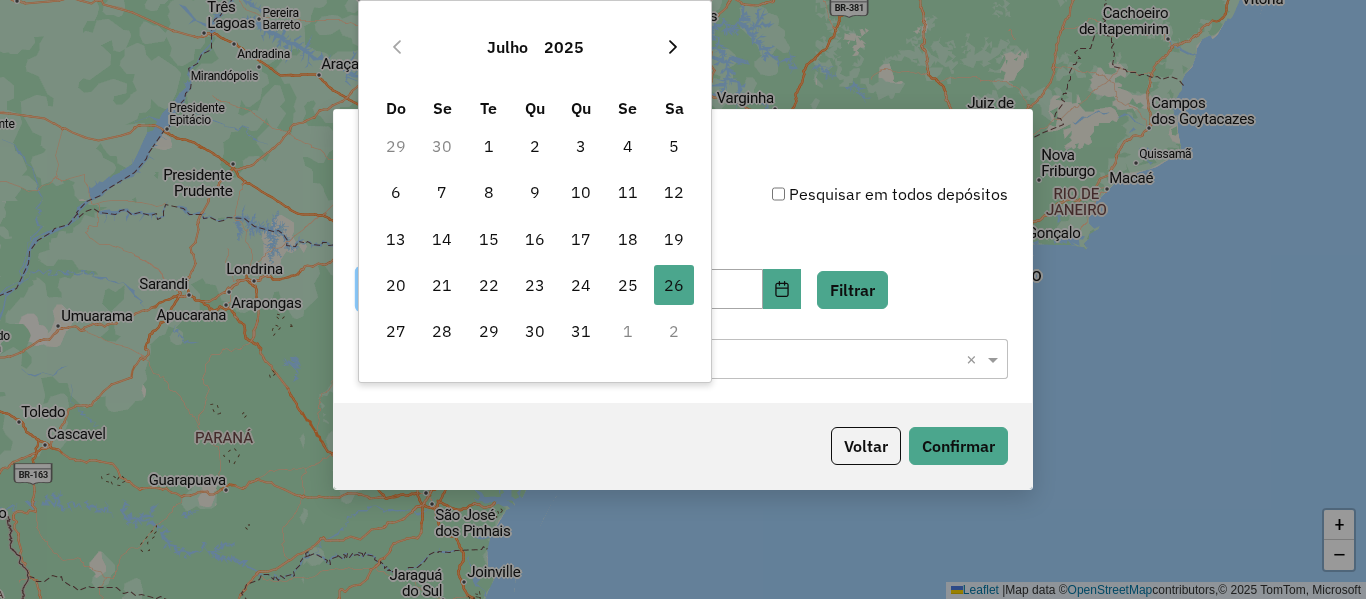 click 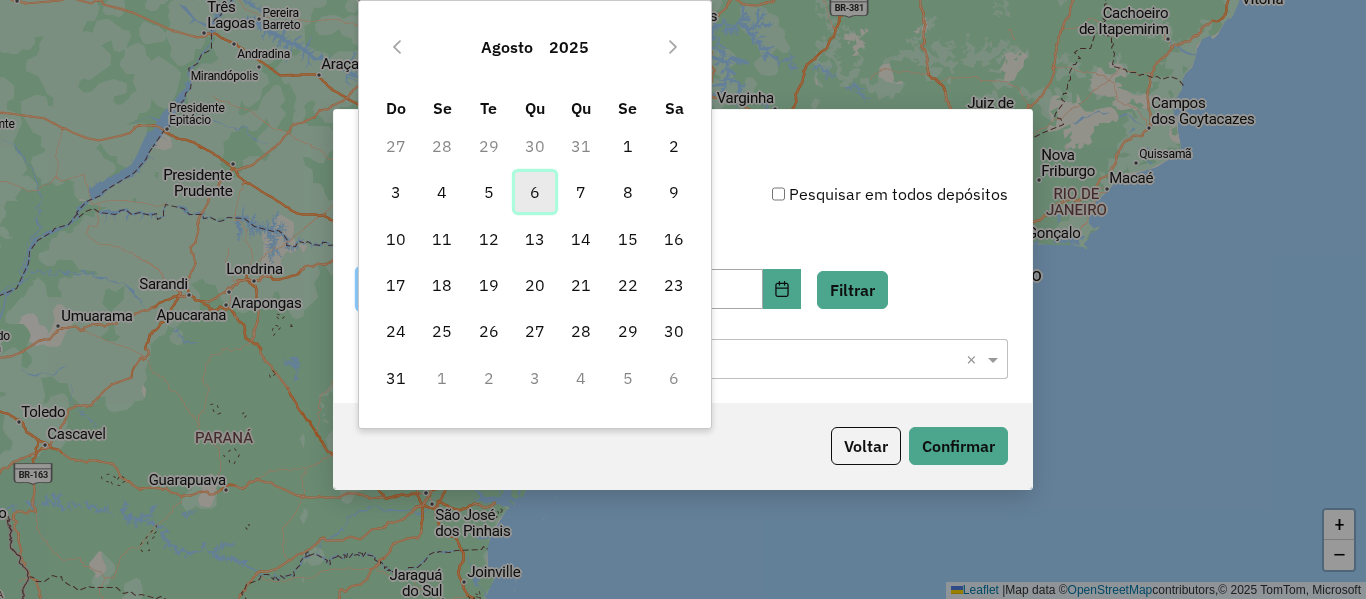 click on "6" at bounding box center [535, 192] 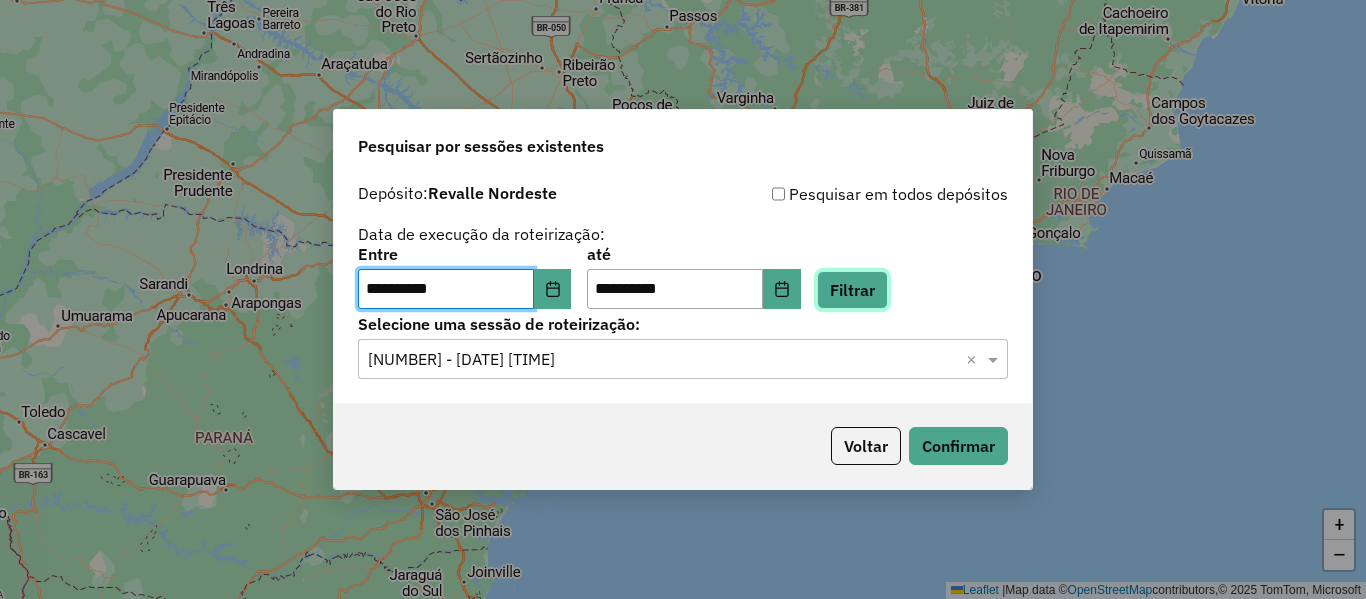 click on "Filtrar" 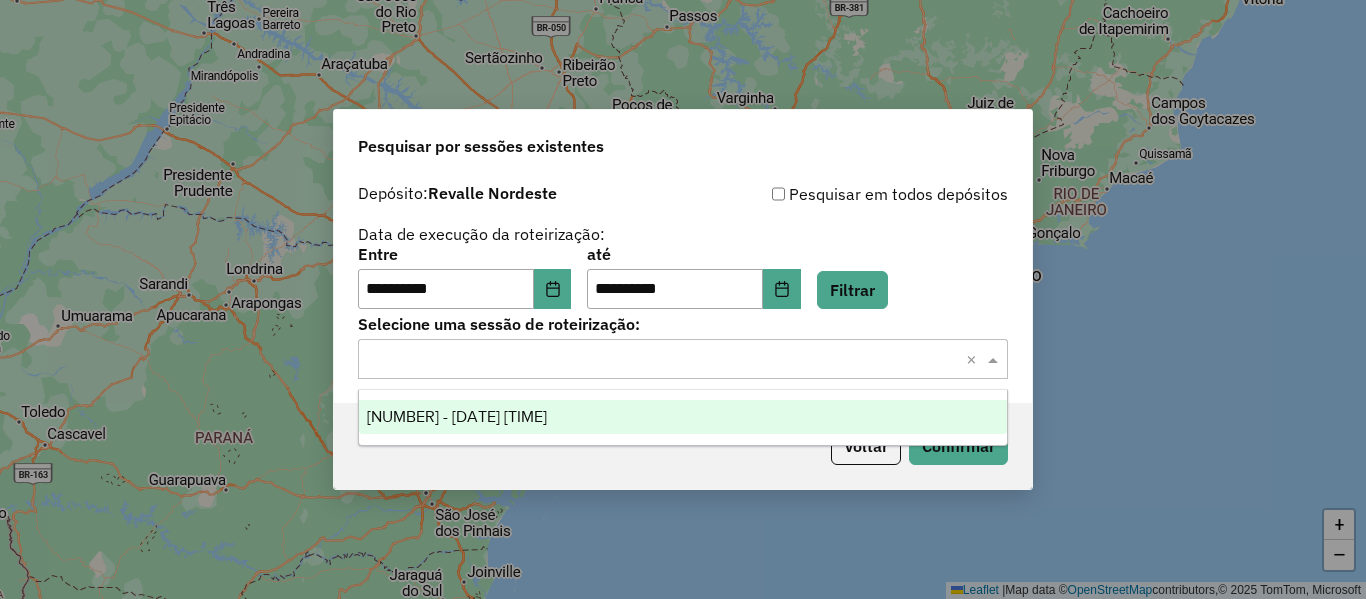 click on "Selecione uma sessão × ×" 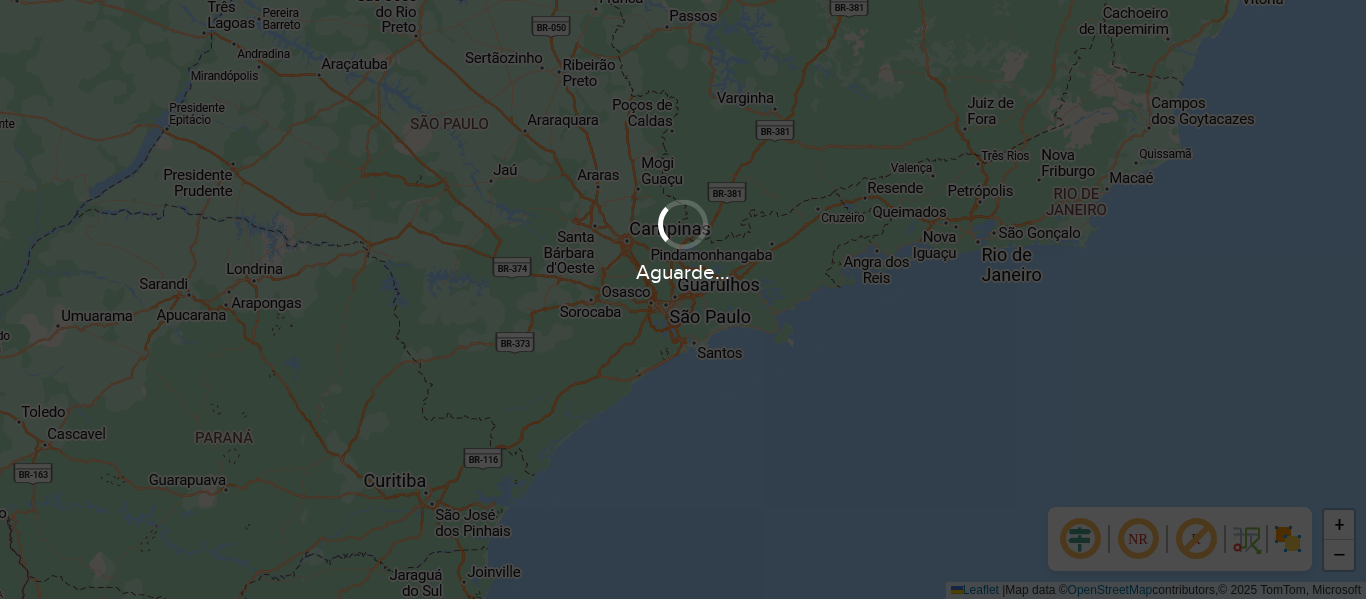 scroll, scrollTop: 0, scrollLeft: 0, axis: both 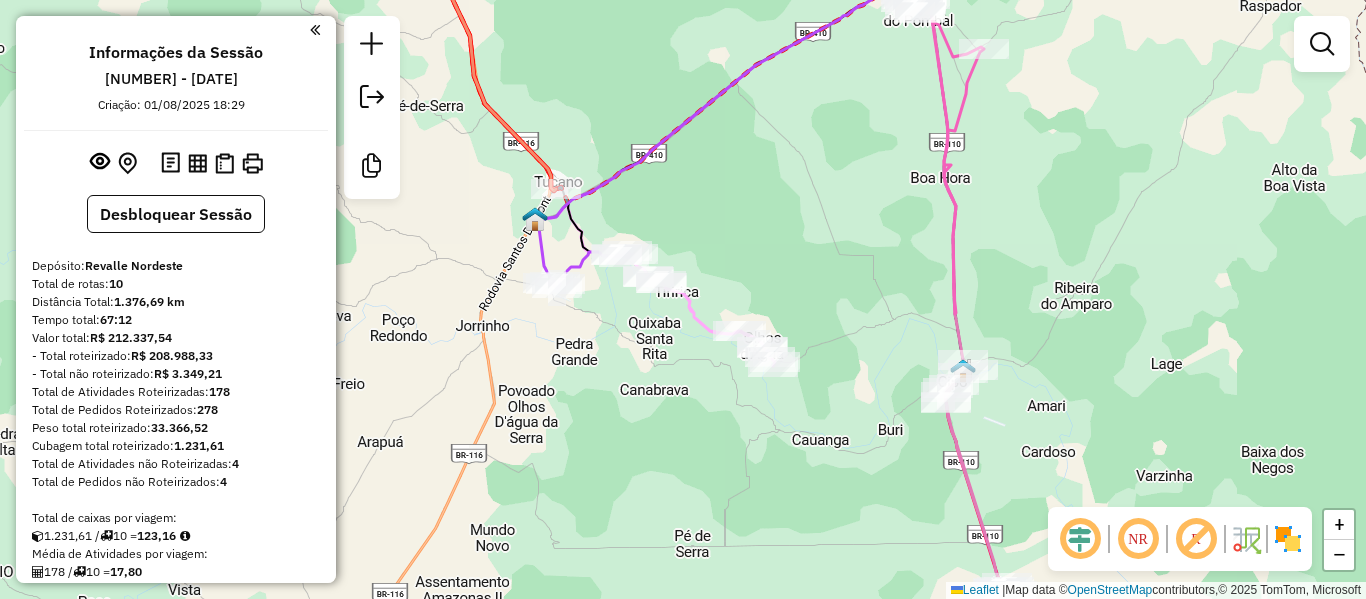 drag, startPoint x: 459, startPoint y: 413, endPoint x: 631, endPoint y: 370, distance: 177.29355 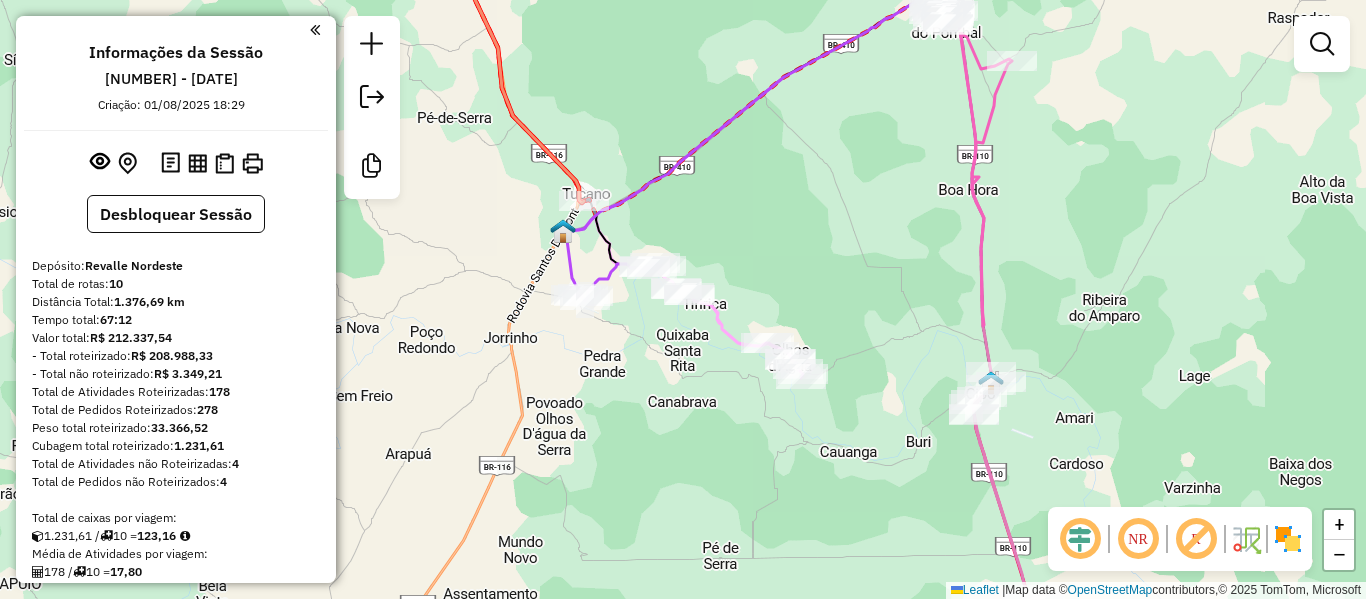 drag, startPoint x: 638, startPoint y: 445, endPoint x: 630, endPoint y: 465, distance: 21.540659 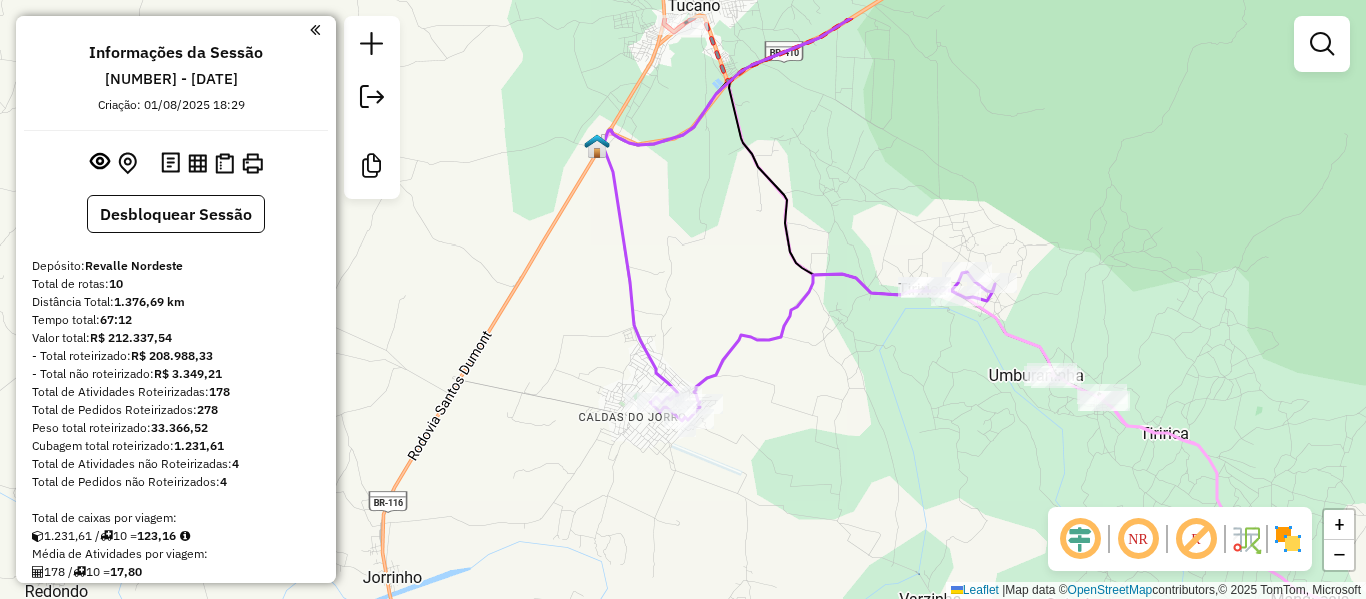 drag, startPoint x: 504, startPoint y: 286, endPoint x: 584, endPoint y: 364, distance: 111.73182 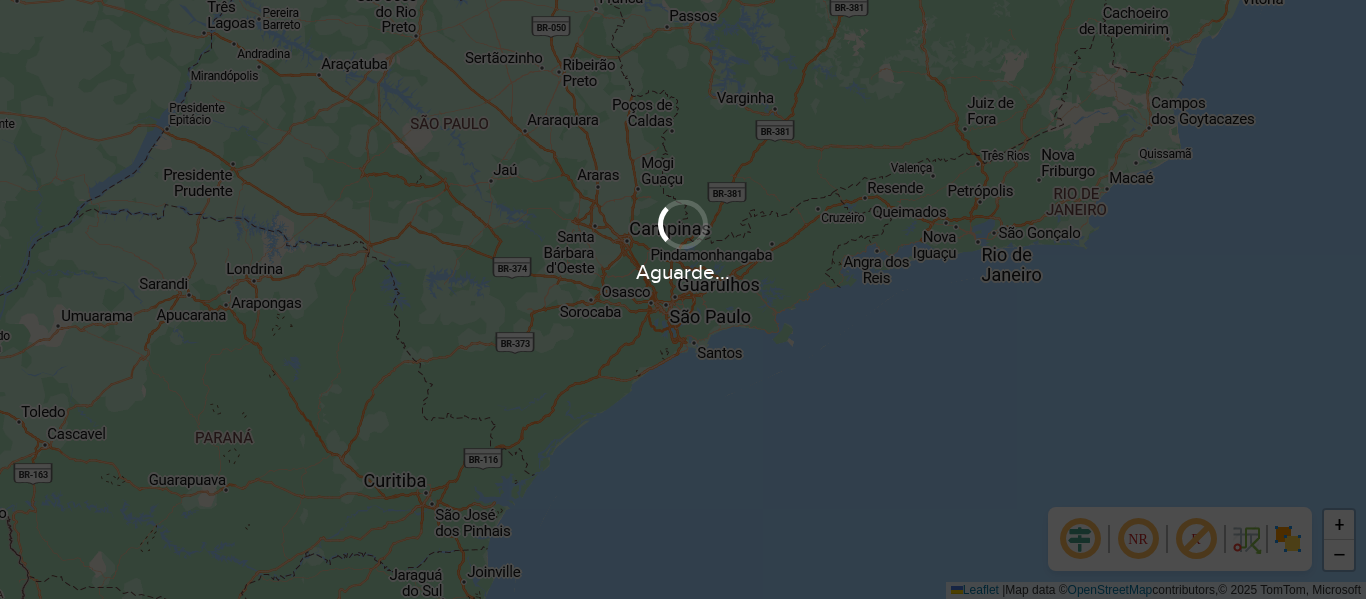 scroll, scrollTop: 0, scrollLeft: 0, axis: both 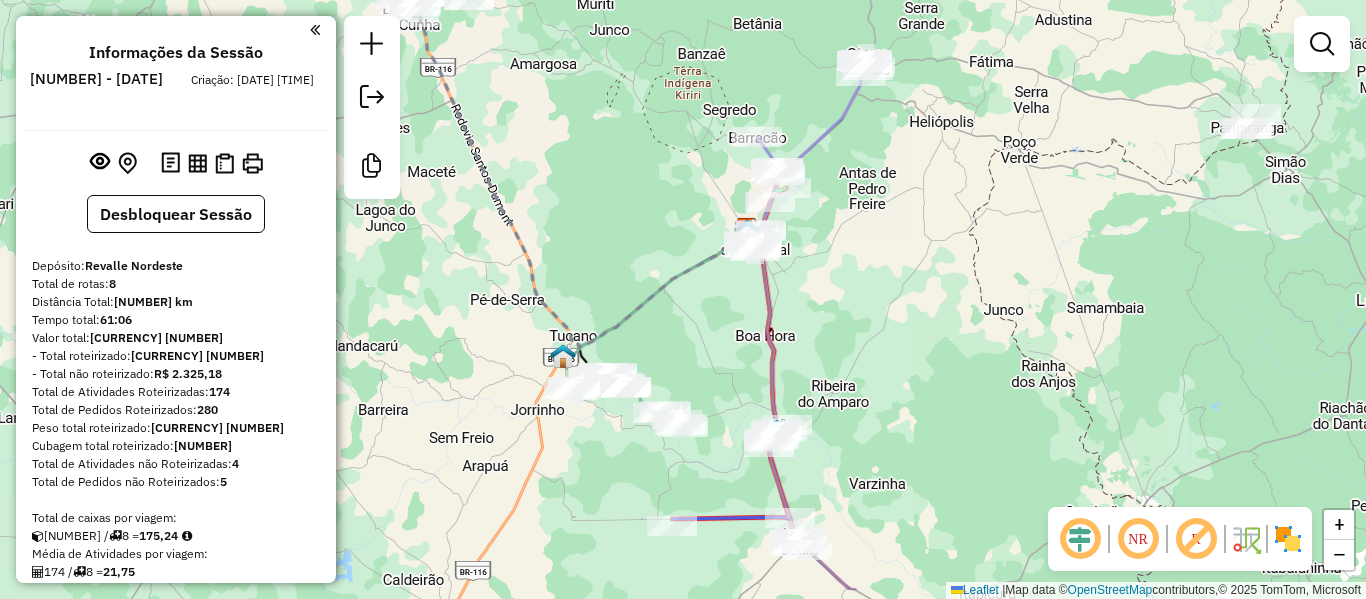 drag, startPoint x: 638, startPoint y: 411, endPoint x: 763, endPoint y: 294, distance: 171.21332 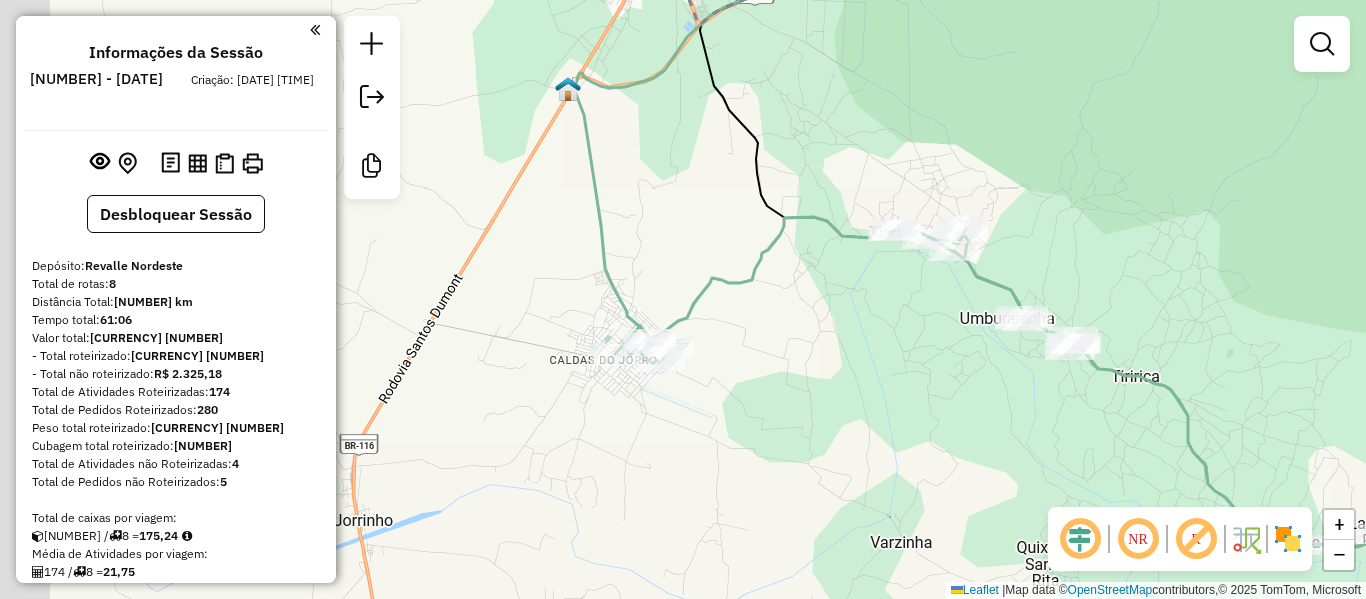 drag, startPoint x: 536, startPoint y: 393, endPoint x: 741, endPoint y: 380, distance: 205.41179 